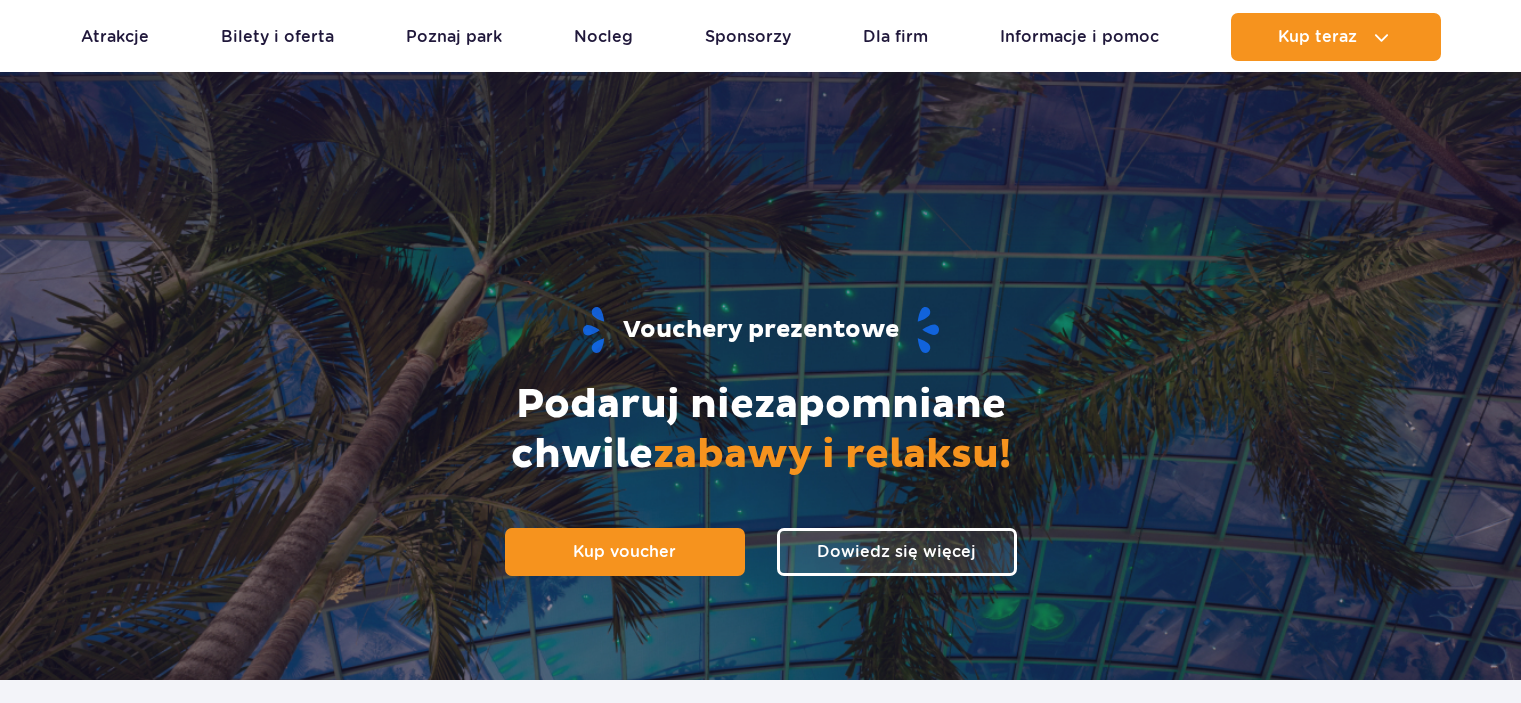 scroll, scrollTop: 300, scrollLeft: 0, axis: vertical 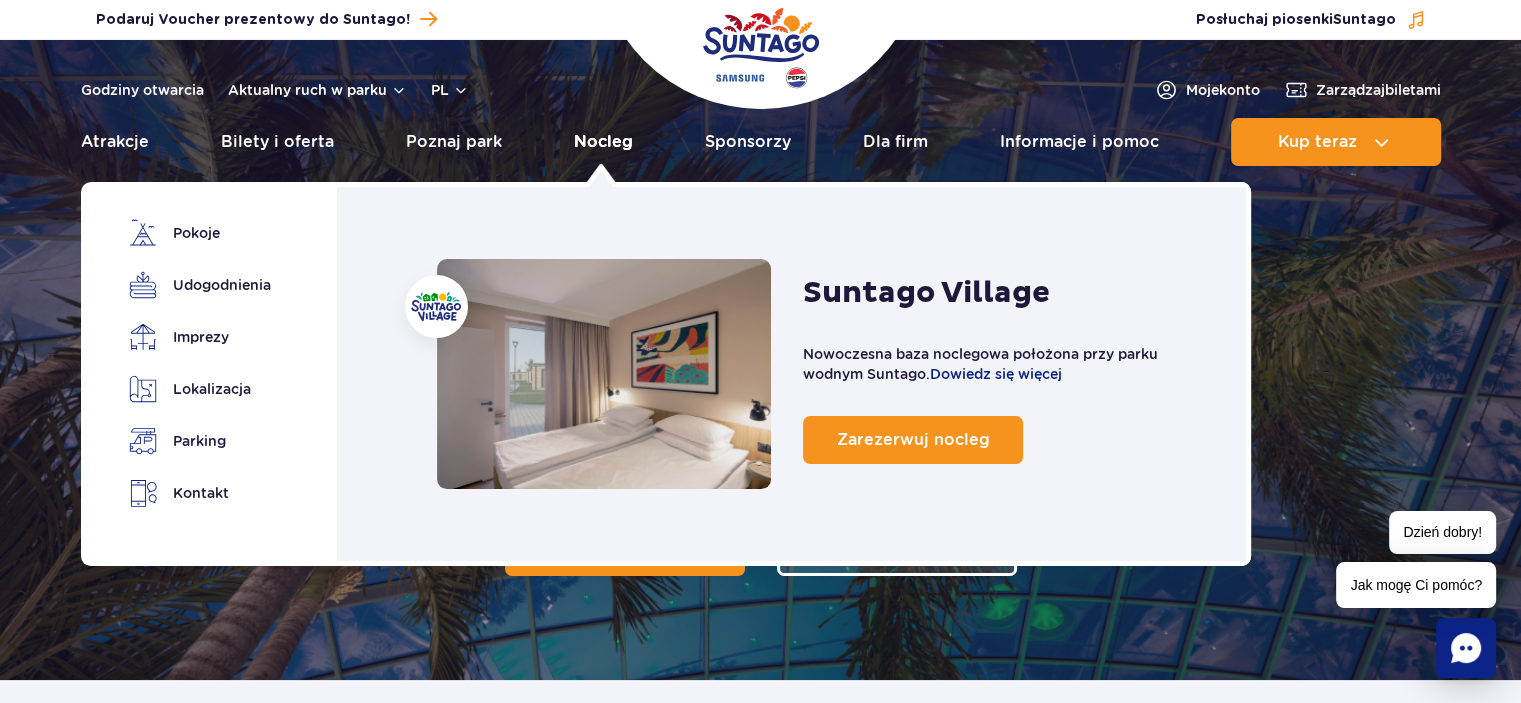click on "Nocleg" at bounding box center (603, 142) 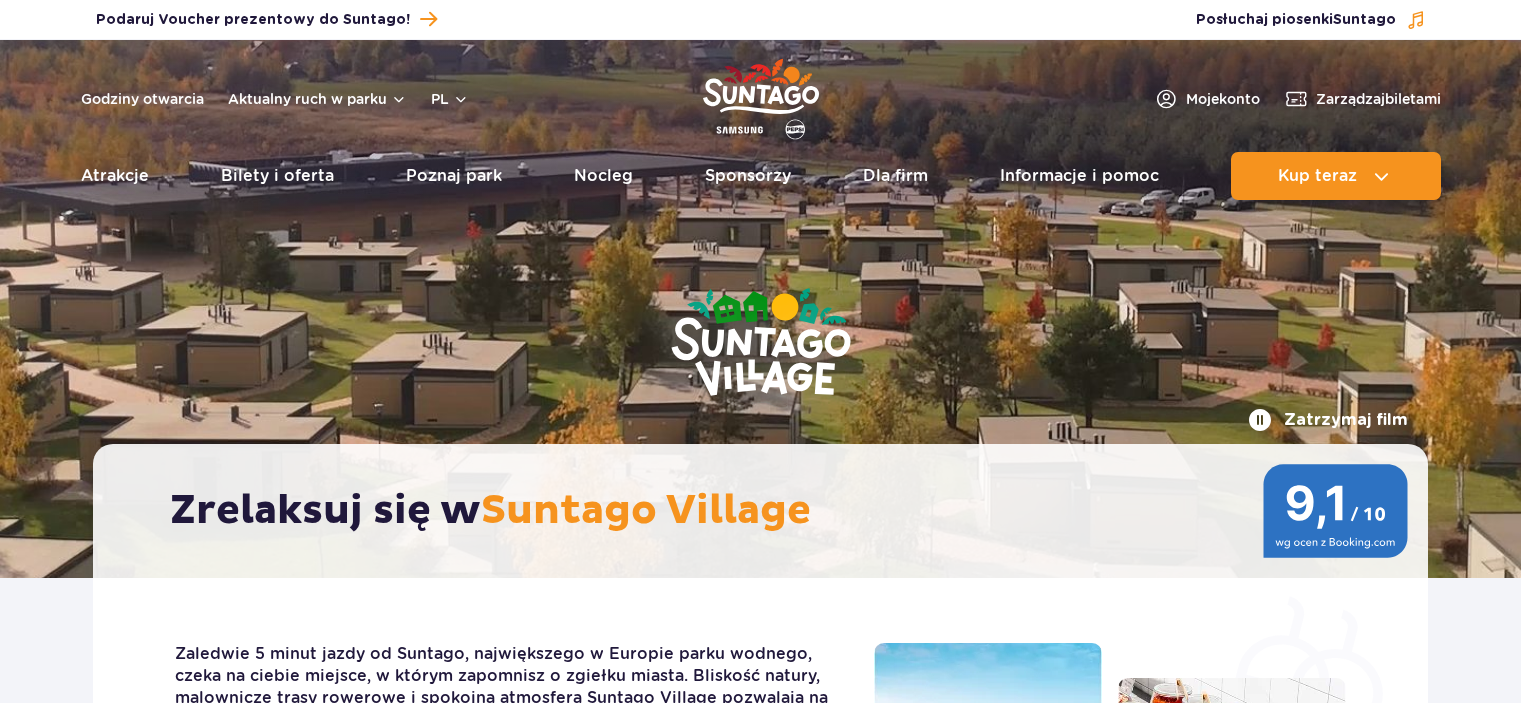 scroll, scrollTop: 0, scrollLeft: 0, axis: both 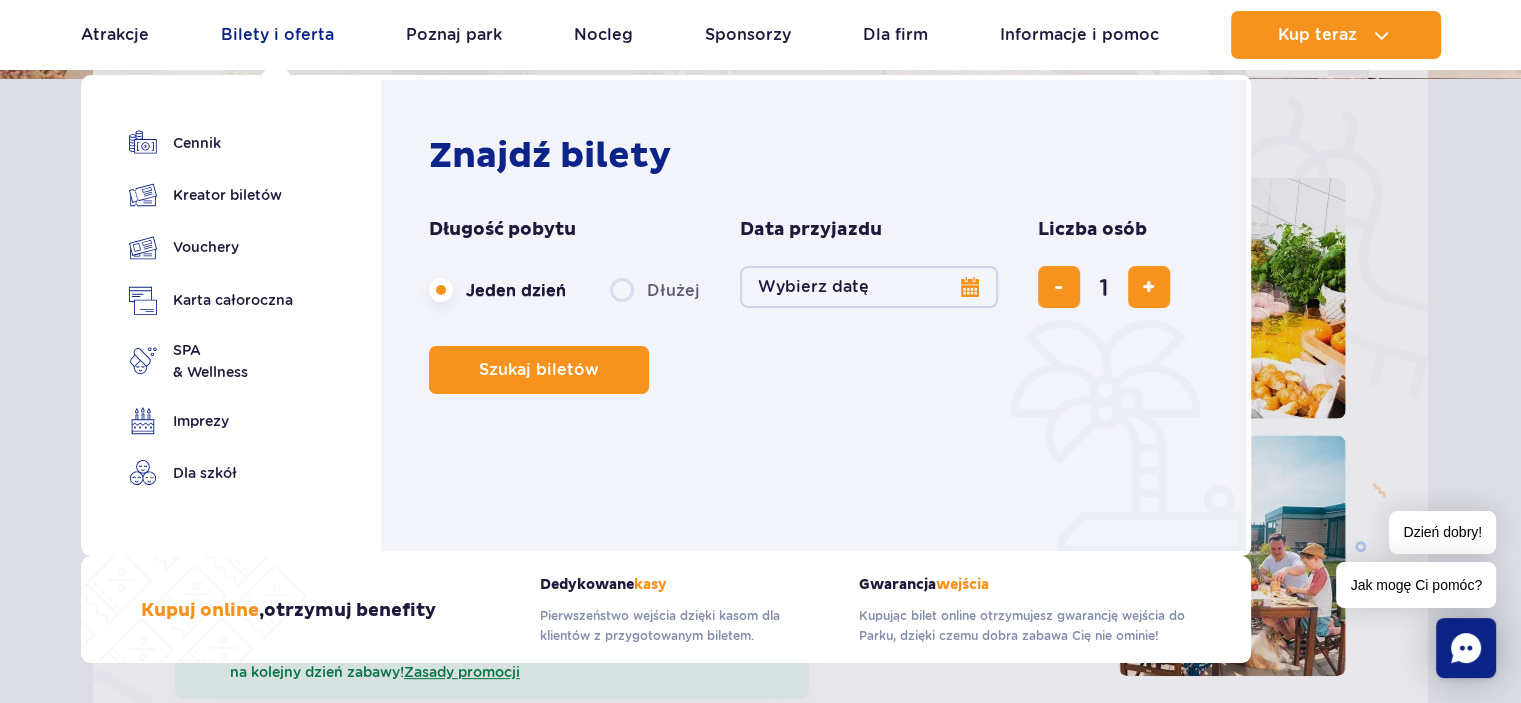 click on "Bilety i oferta" at bounding box center [277, 35] 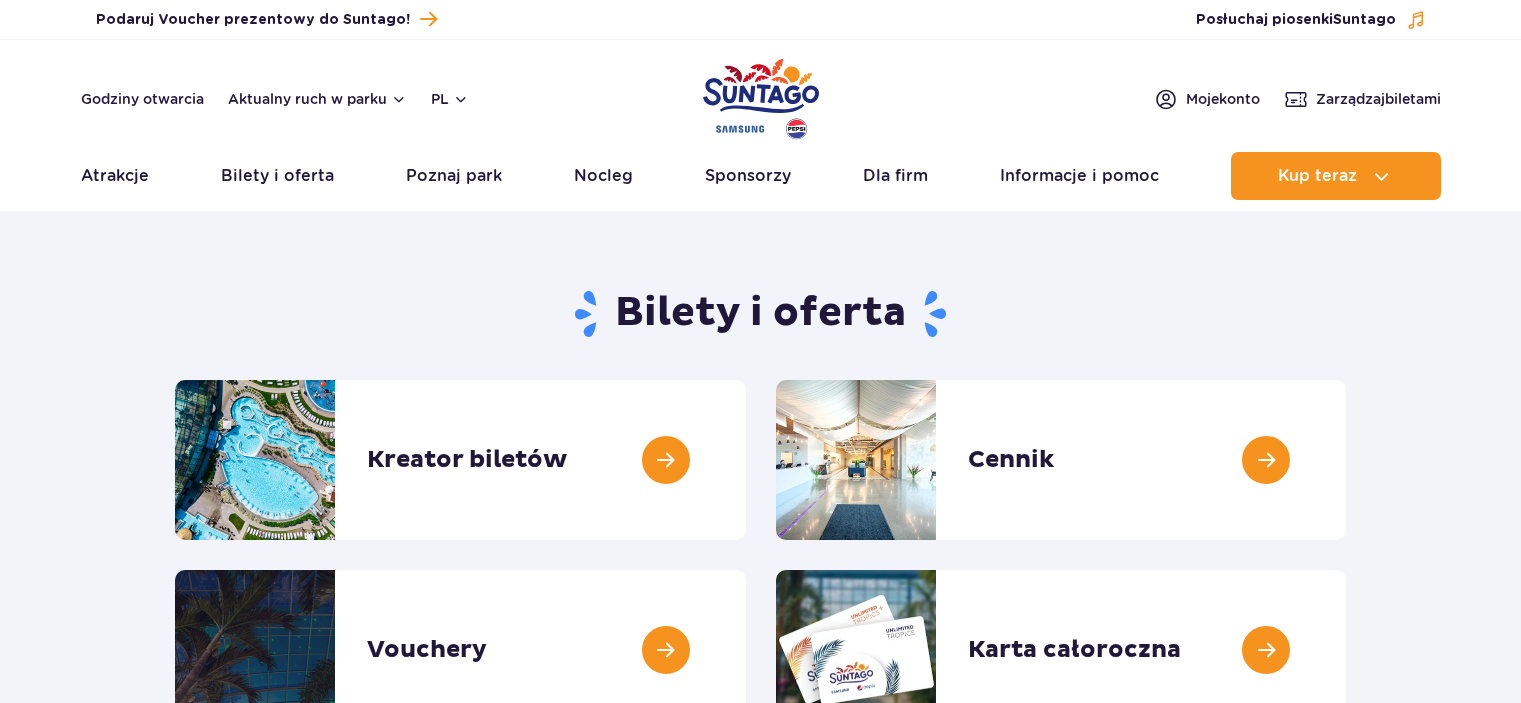 scroll, scrollTop: 0, scrollLeft: 0, axis: both 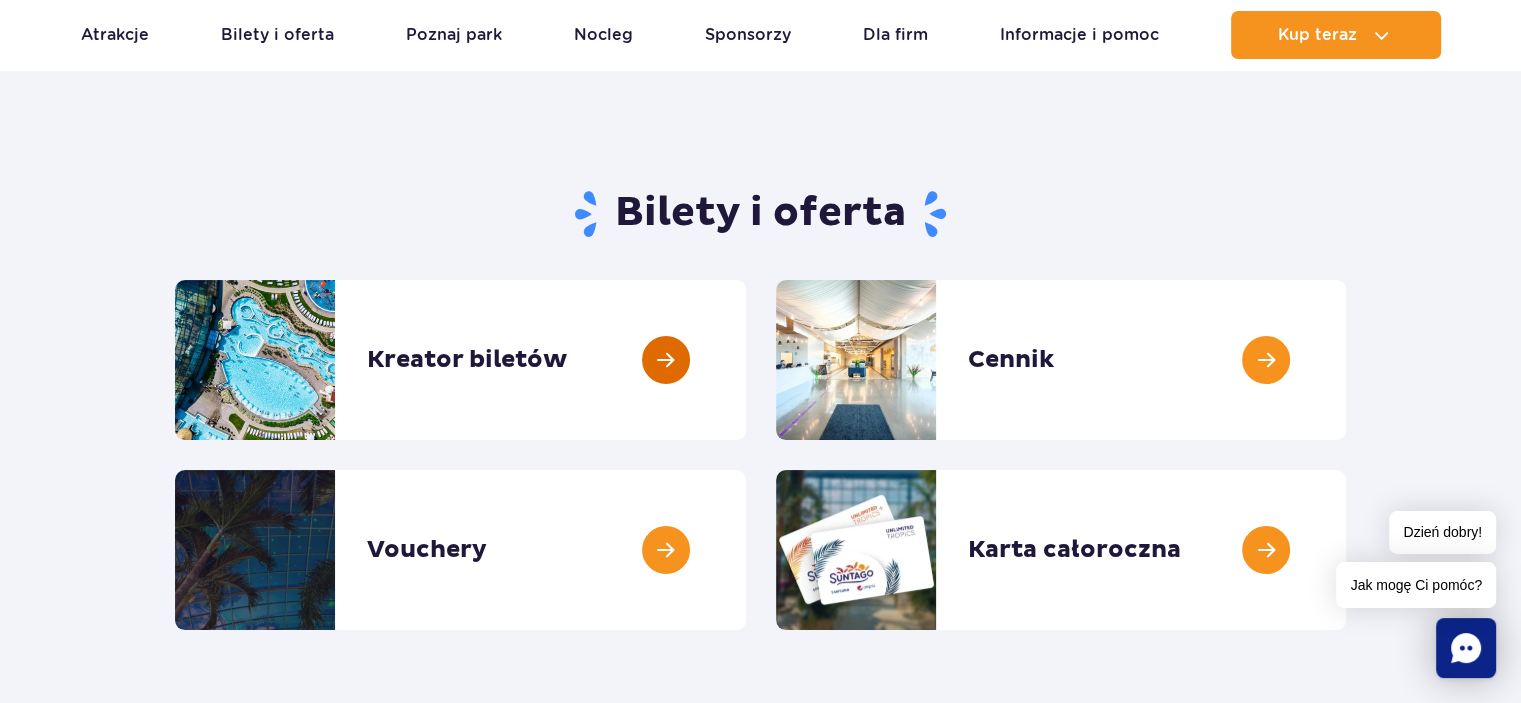 click at bounding box center (746, 360) 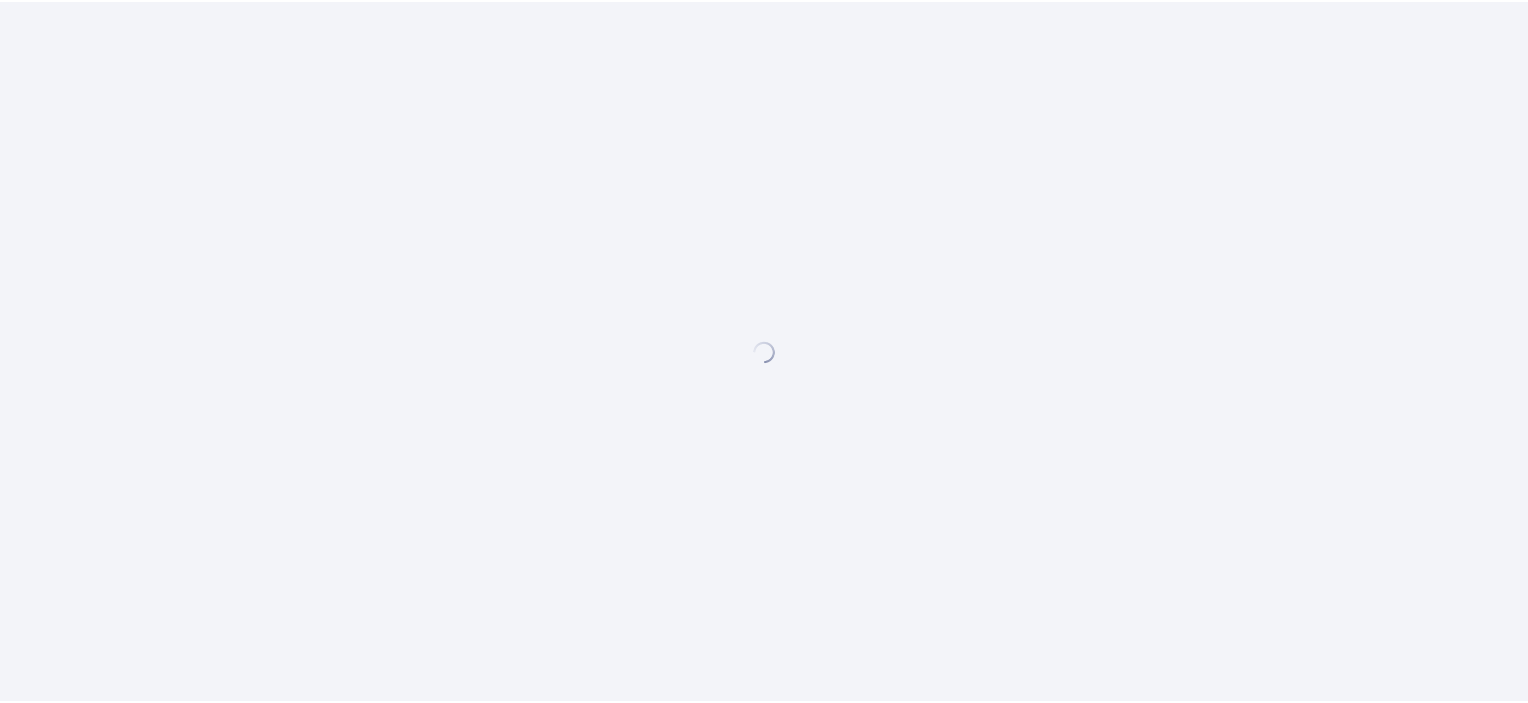 scroll, scrollTop: 0, scrollLeft: 0, axis: both 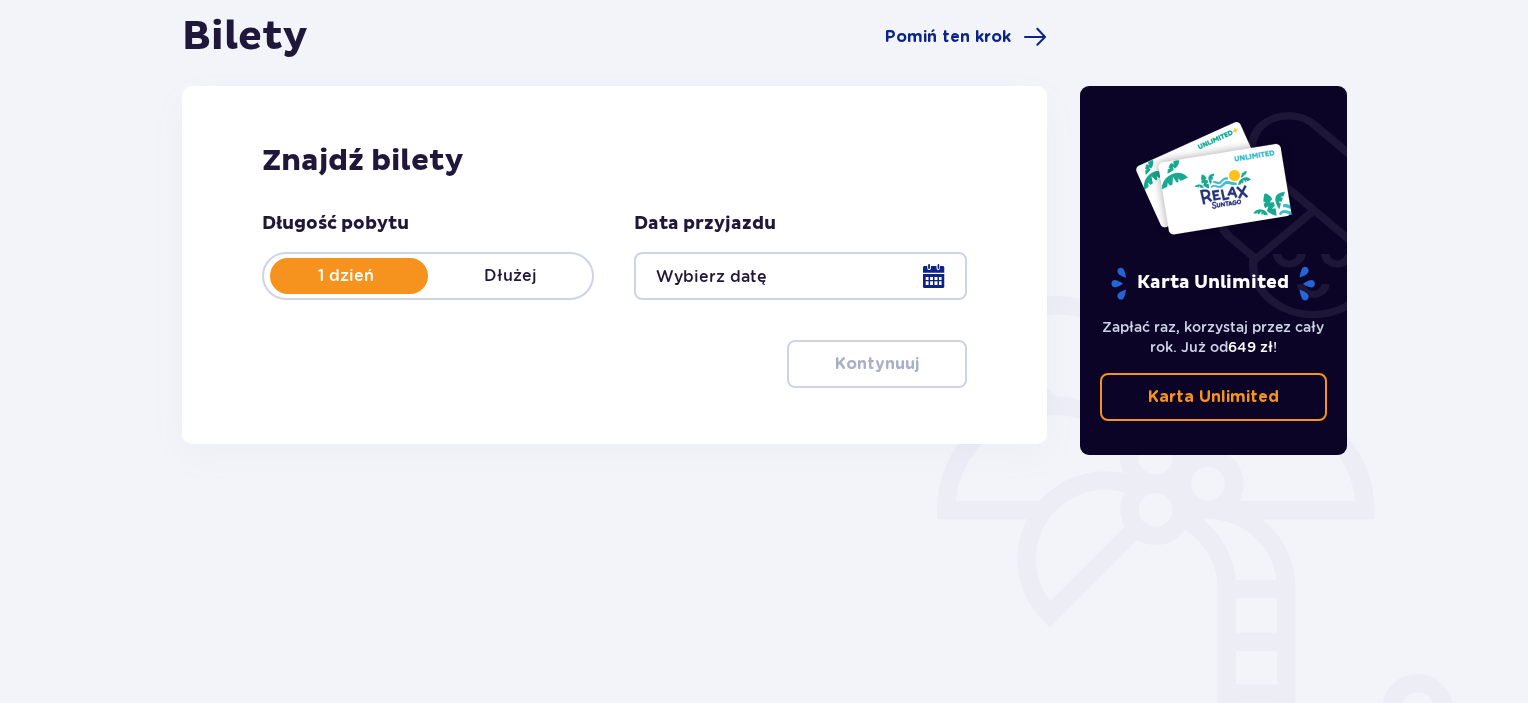 click on "Dłużej" at bounding box center (510, 276) 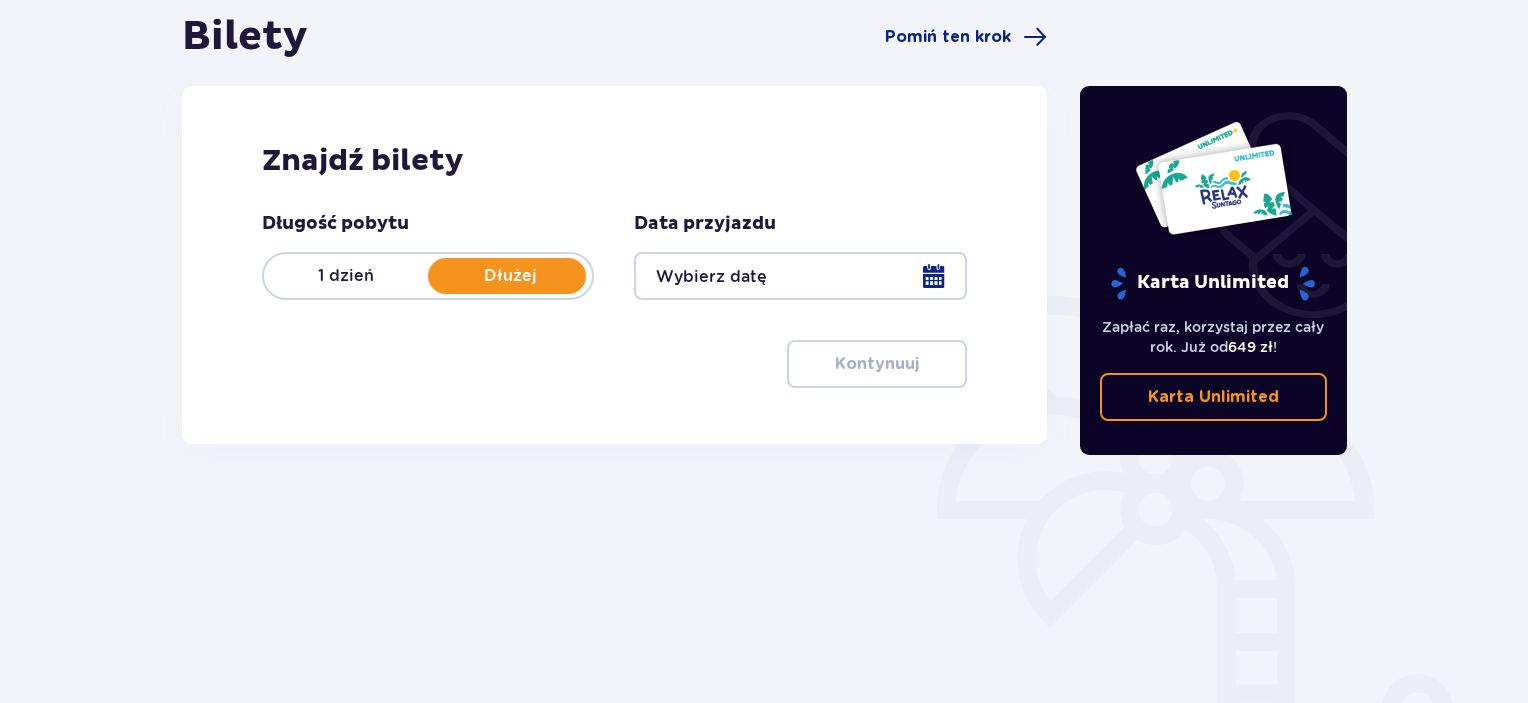 click at bounding box center [800, 276] 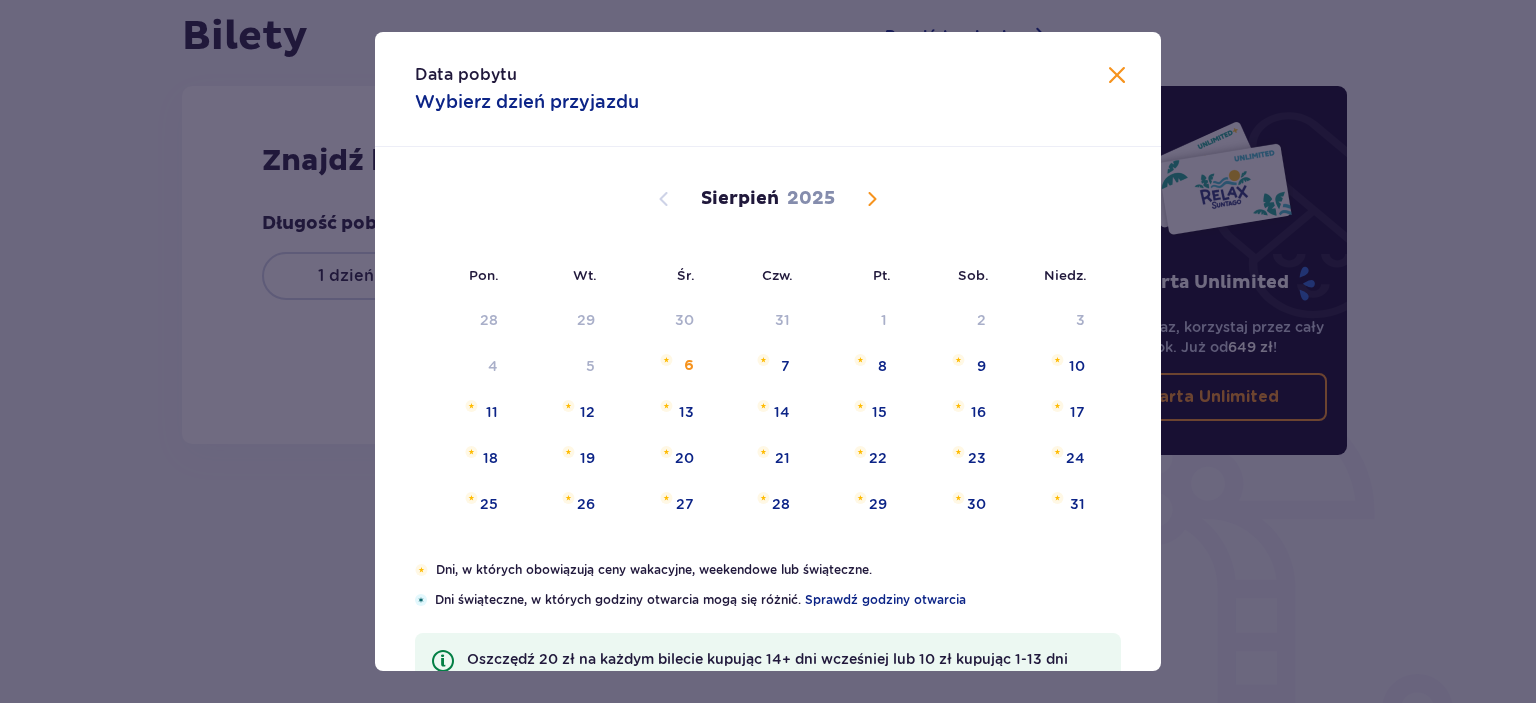 click at bounding box center [872, 199] 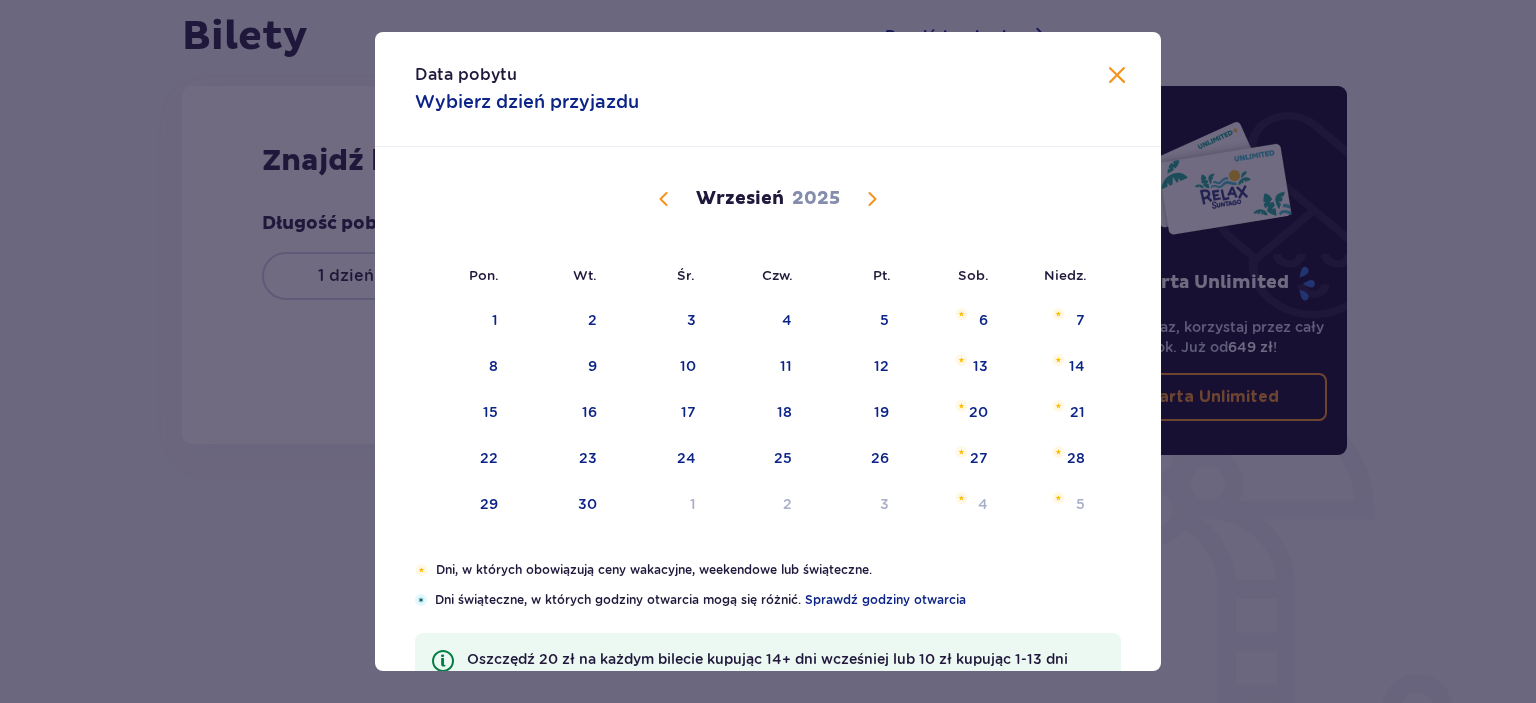 click at bounding box center (872, 199) 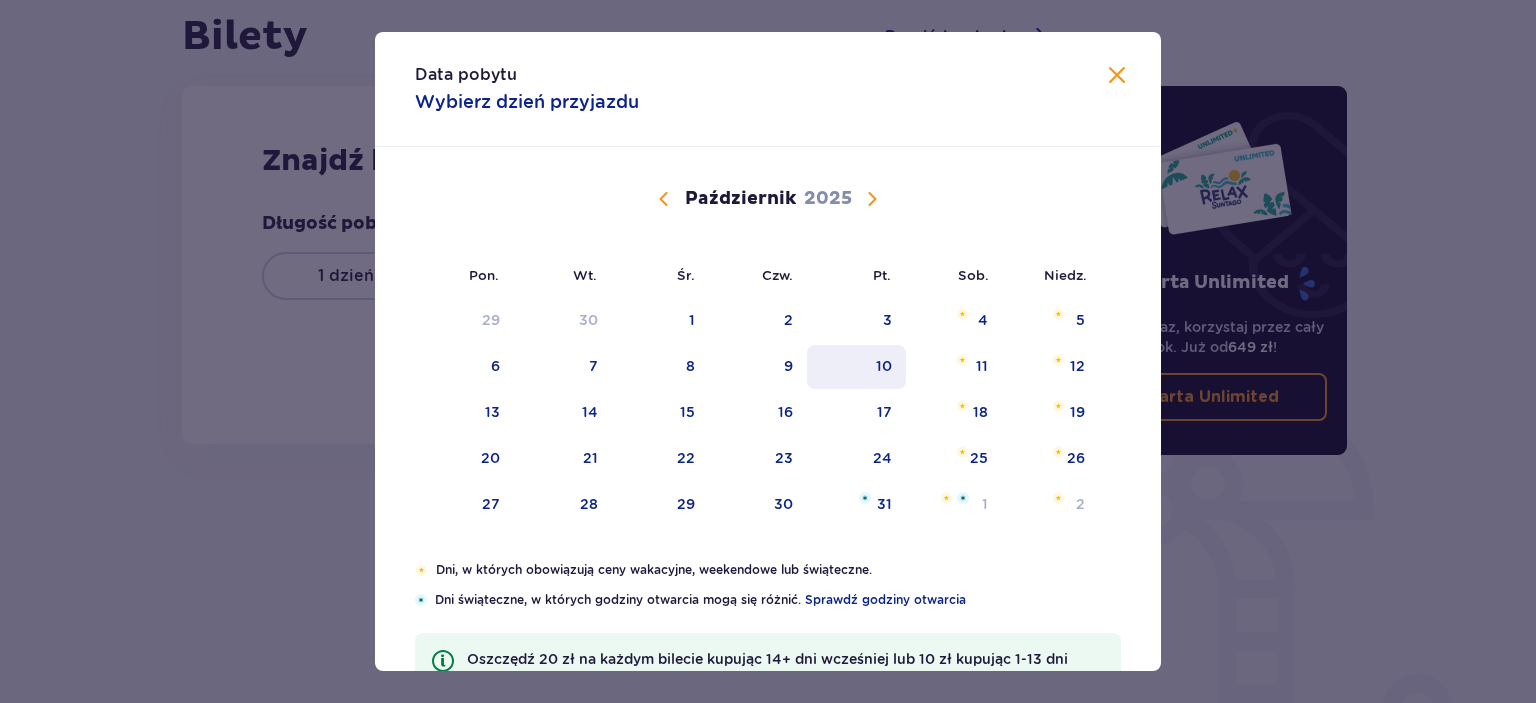 click on "10" at bounding box center [884, 366] 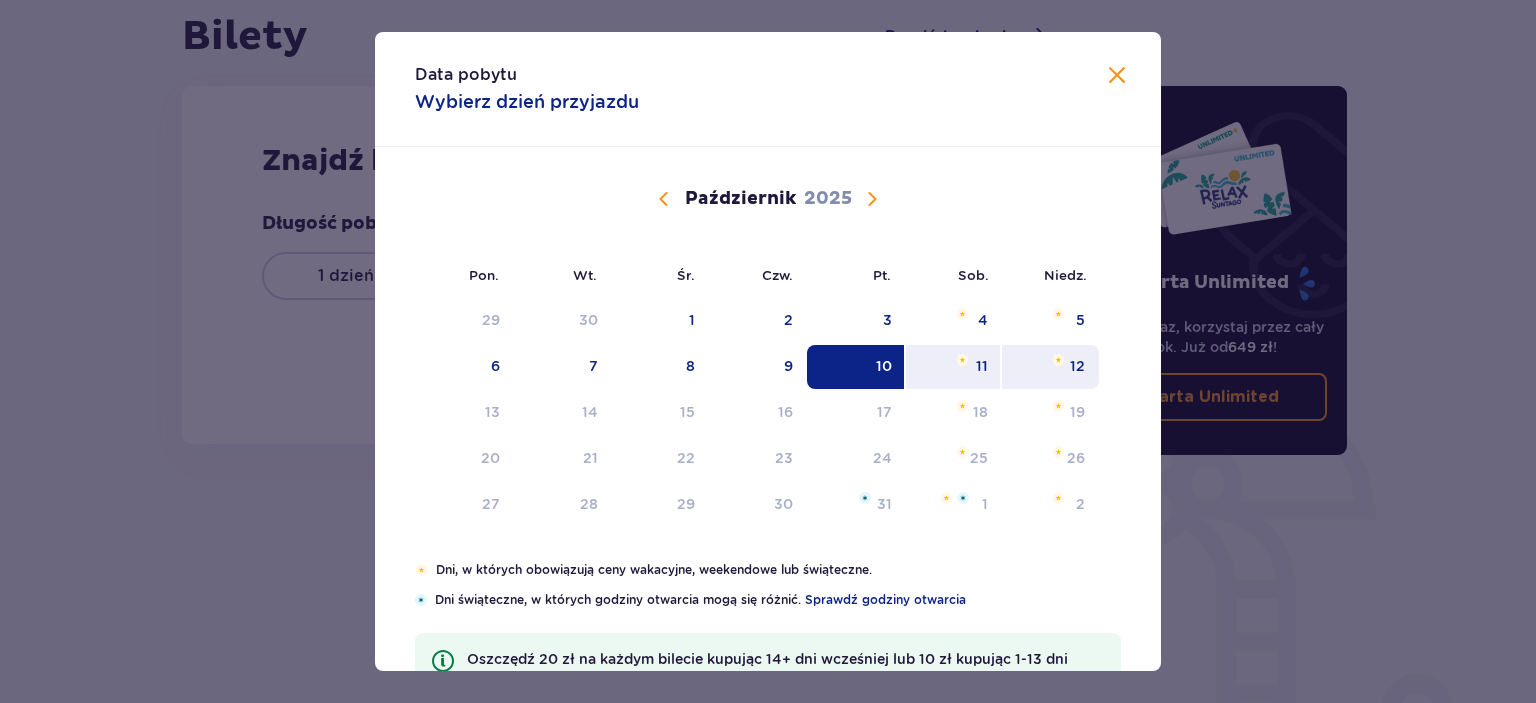 click on "12" at bounding box center (1077, 366) 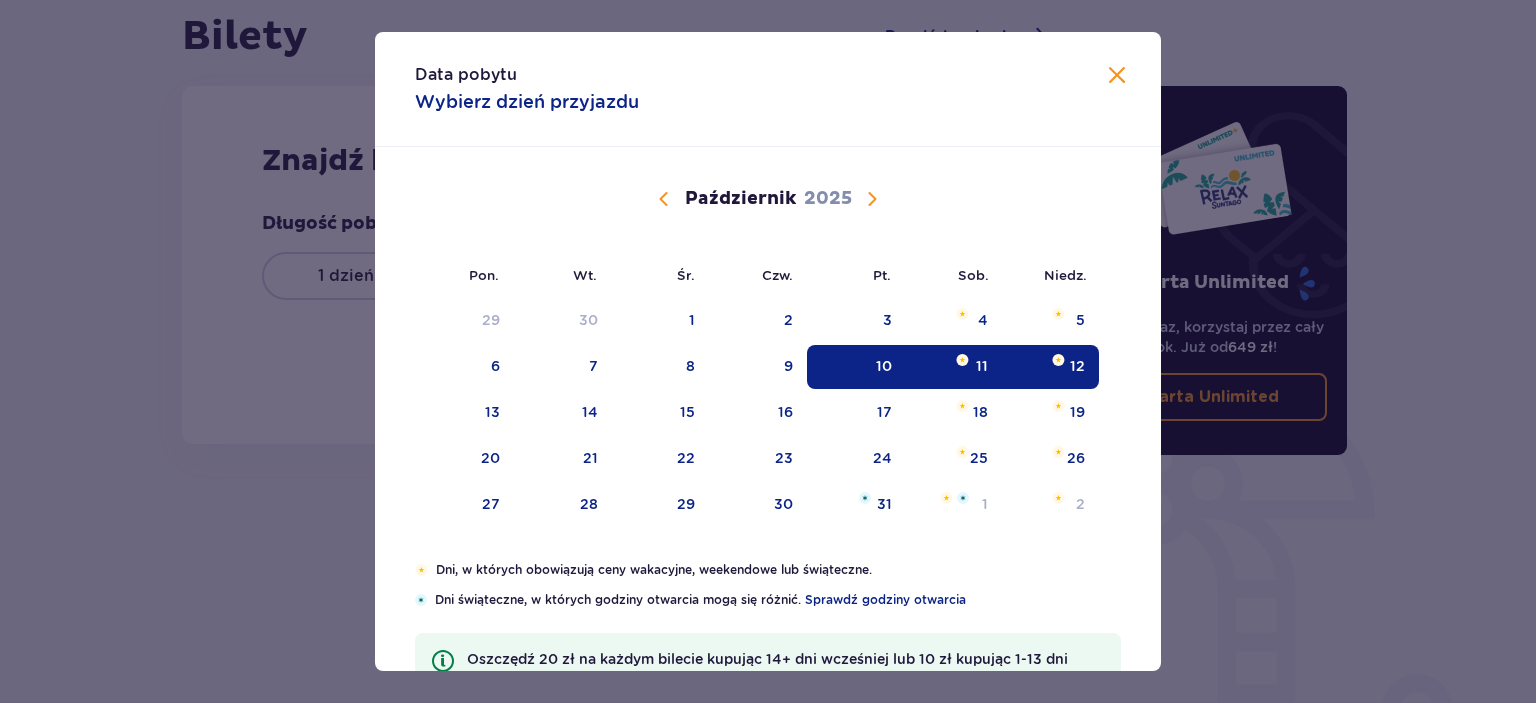 type on "[DATE] - [DATE]" 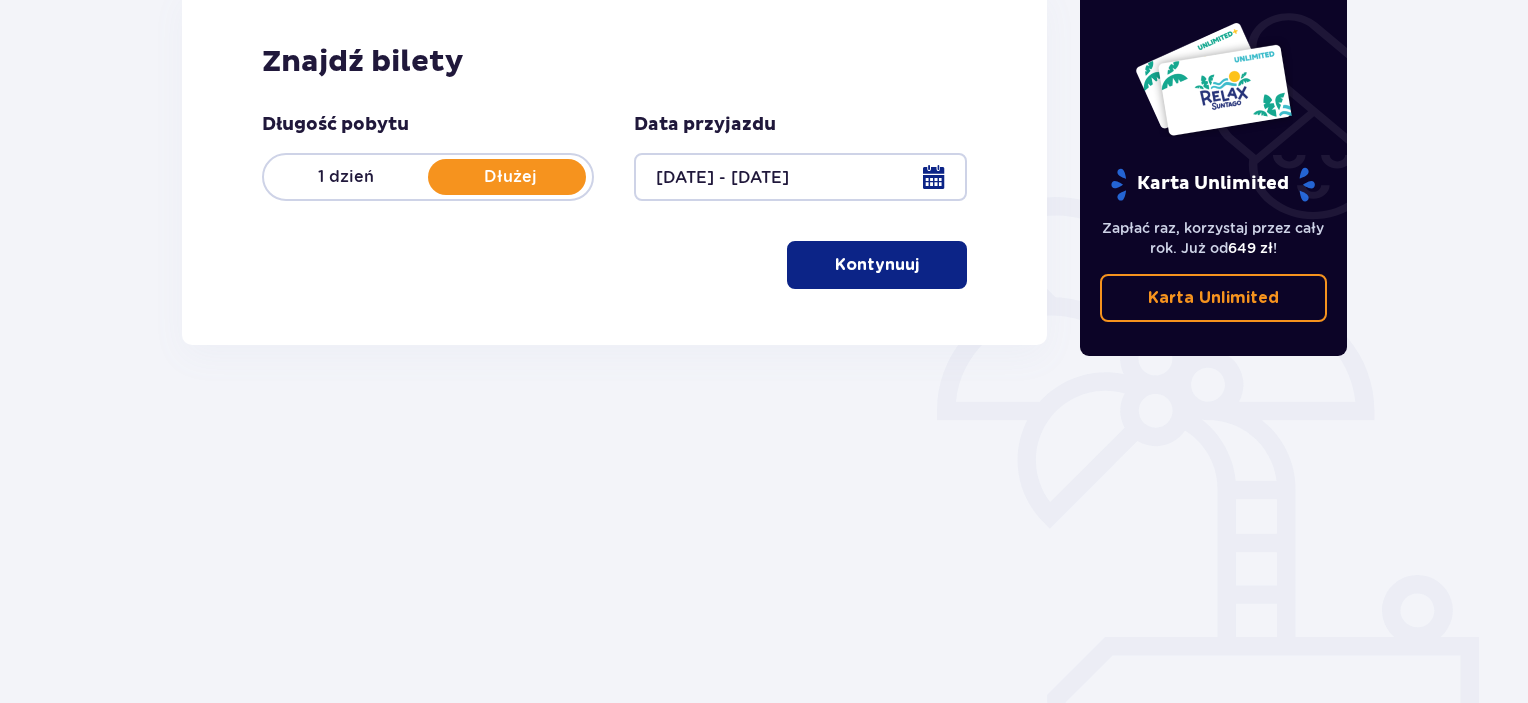 scroll, scrollTop: 300, scrollLeft: 0, axis: vertical 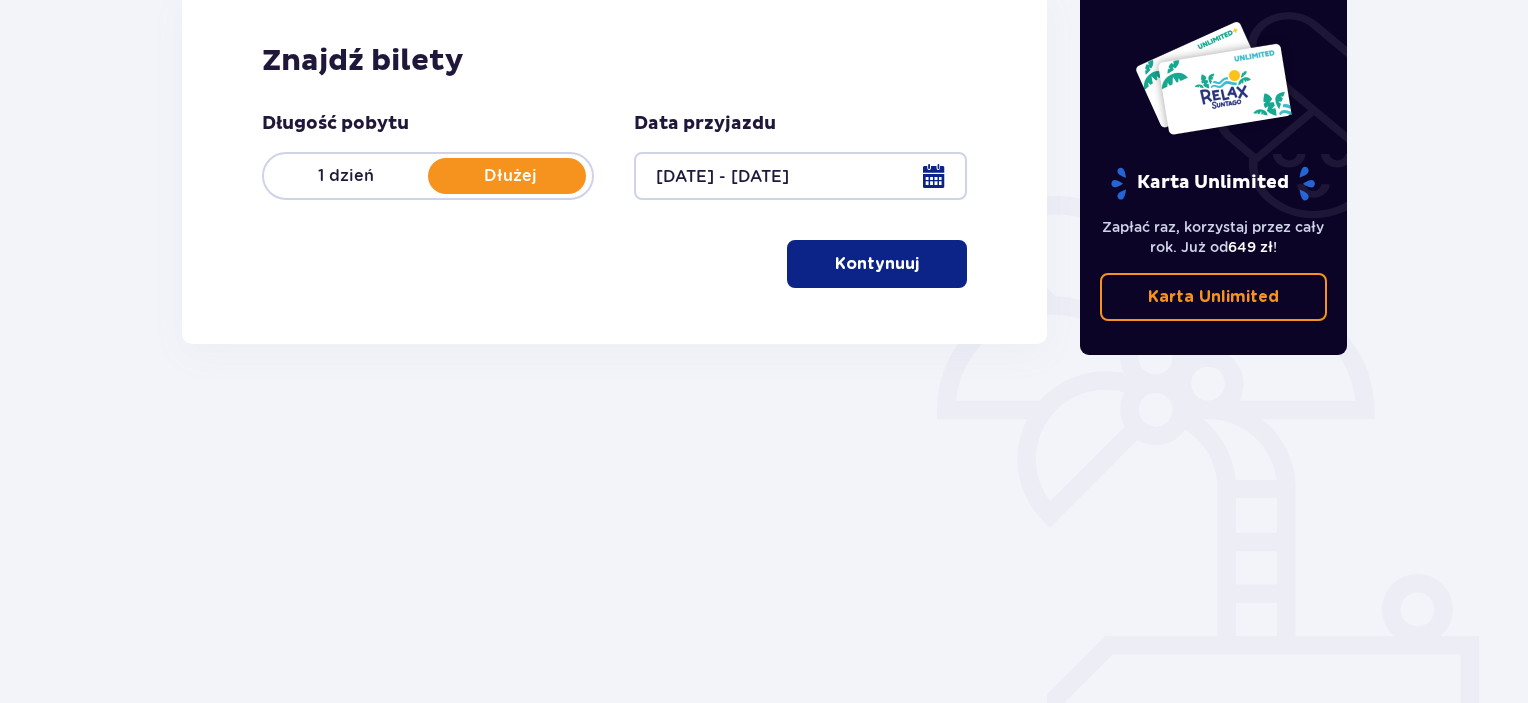 click at bounding box center (923, 264) 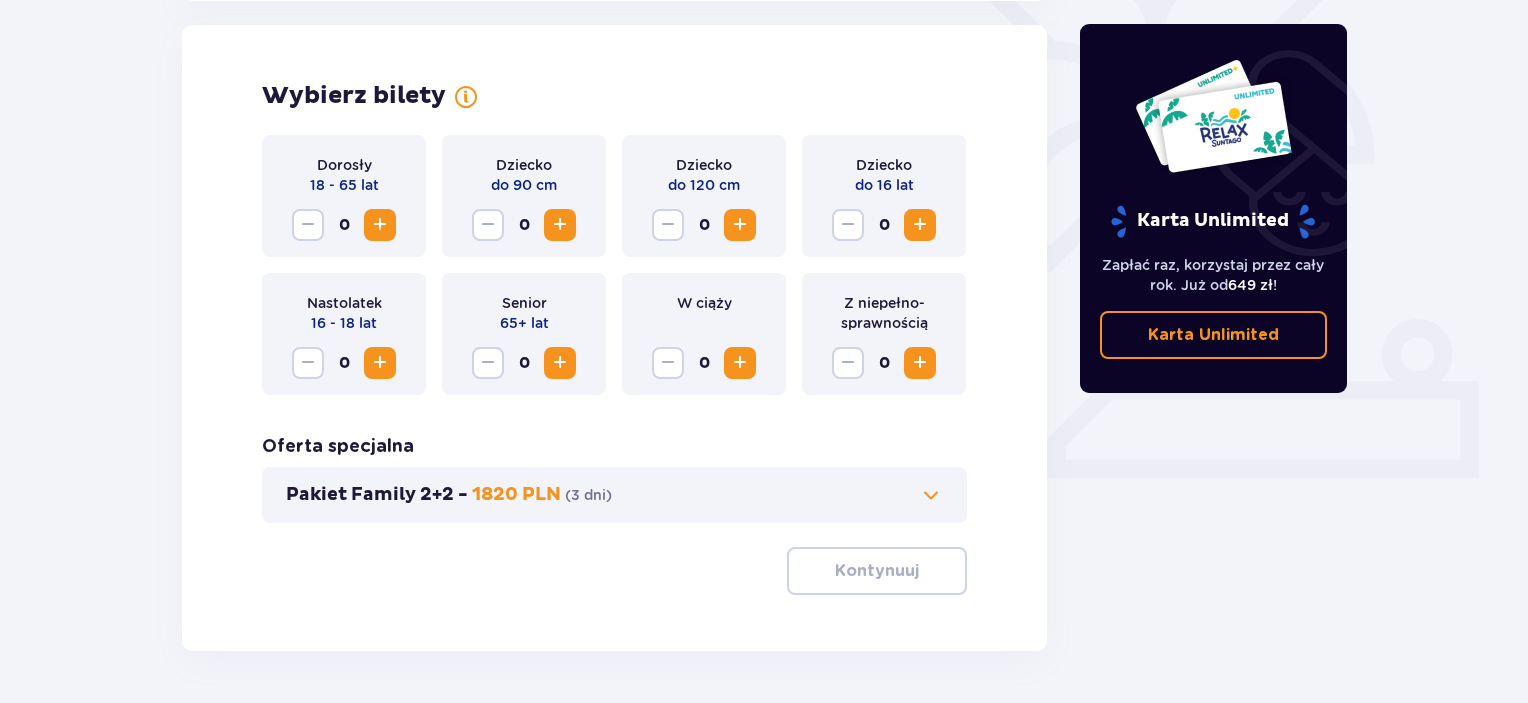 scroll, scrollTop: 556, scrollLeft: 0, axis: vertical 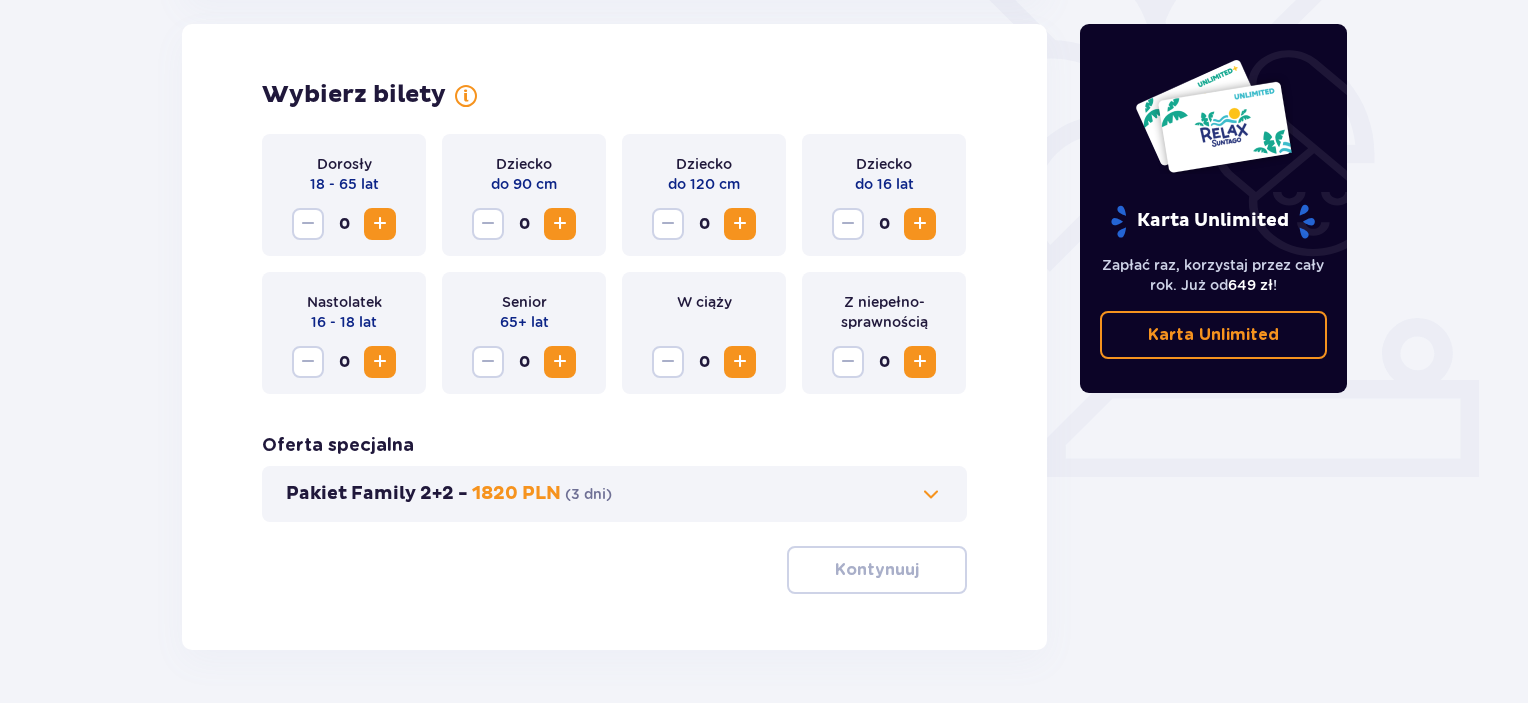 click at bounding box center [380, 224] 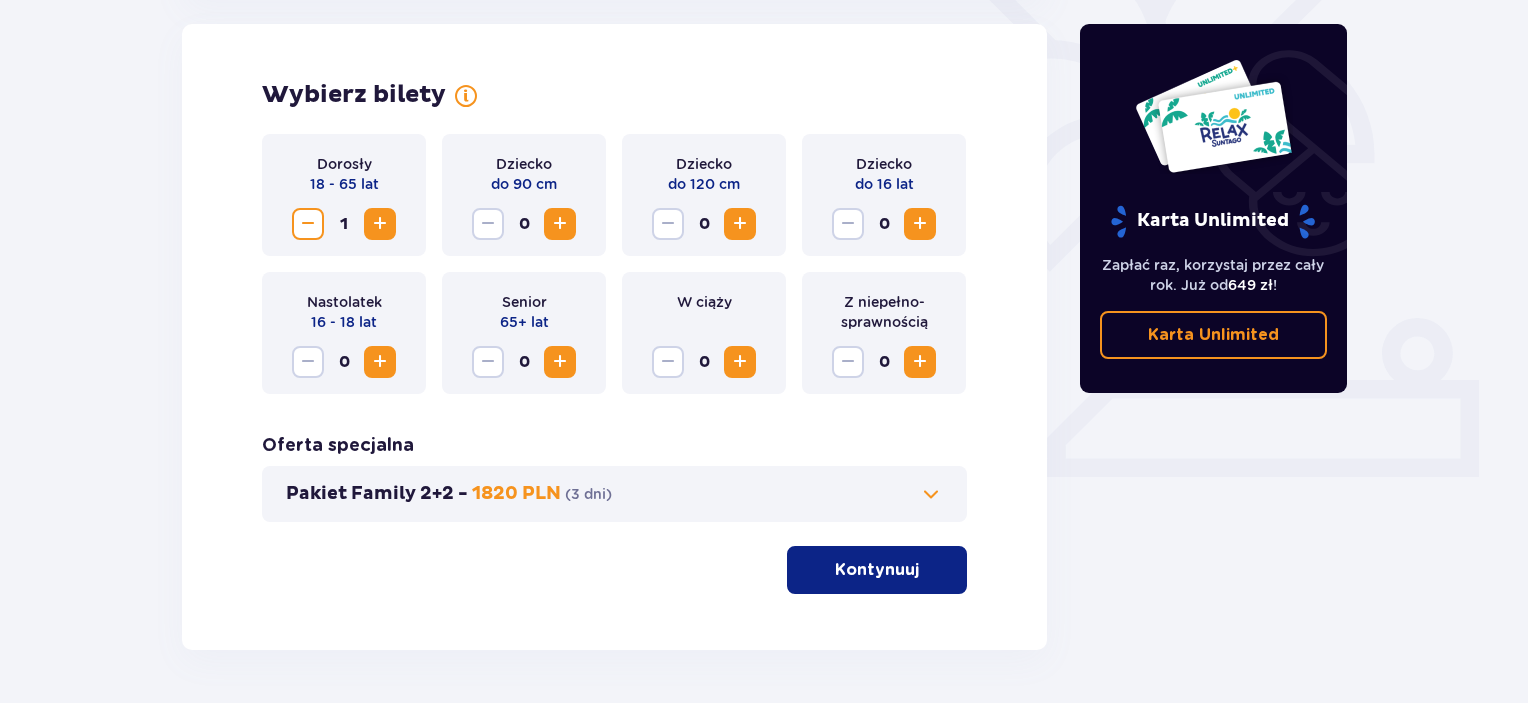 click at bounding box center (380, 224) 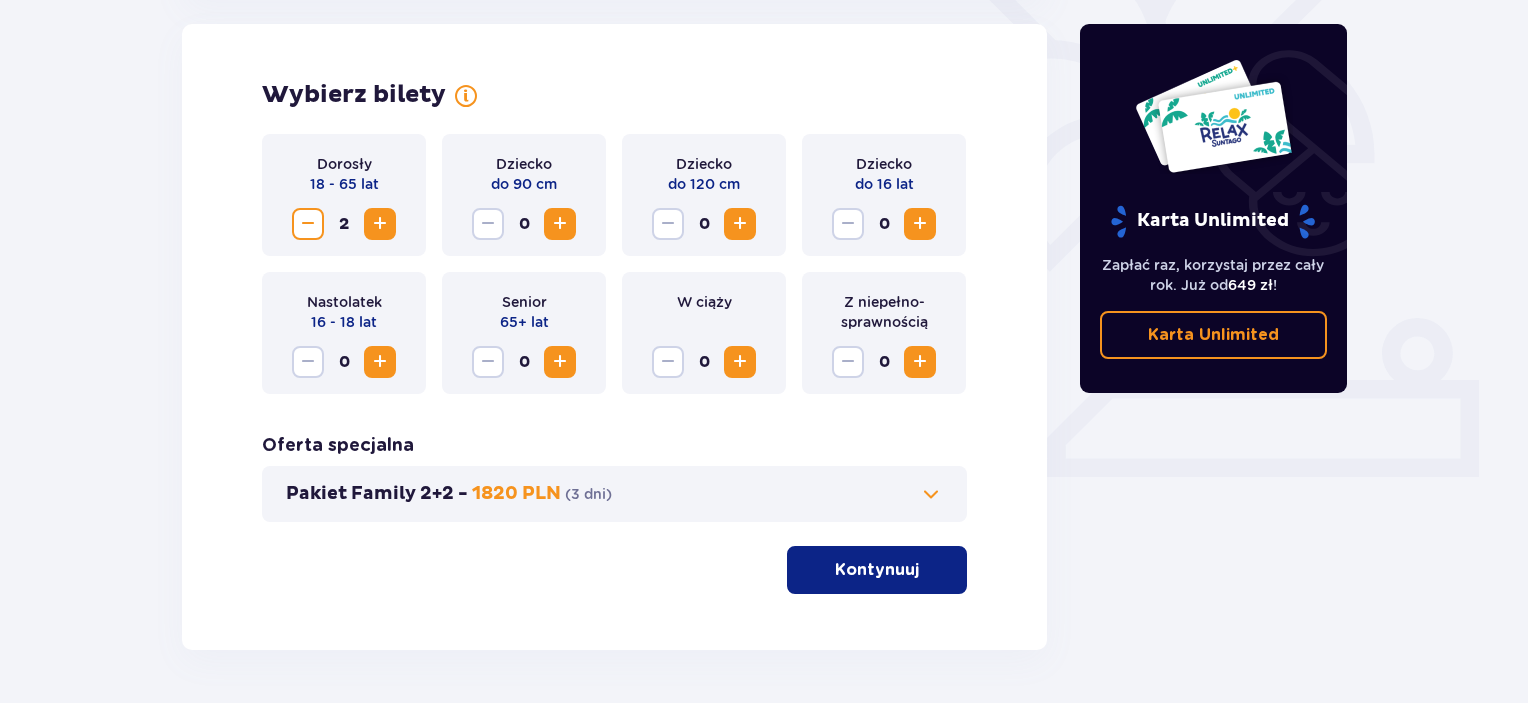 click at bounding box center [740, 224] 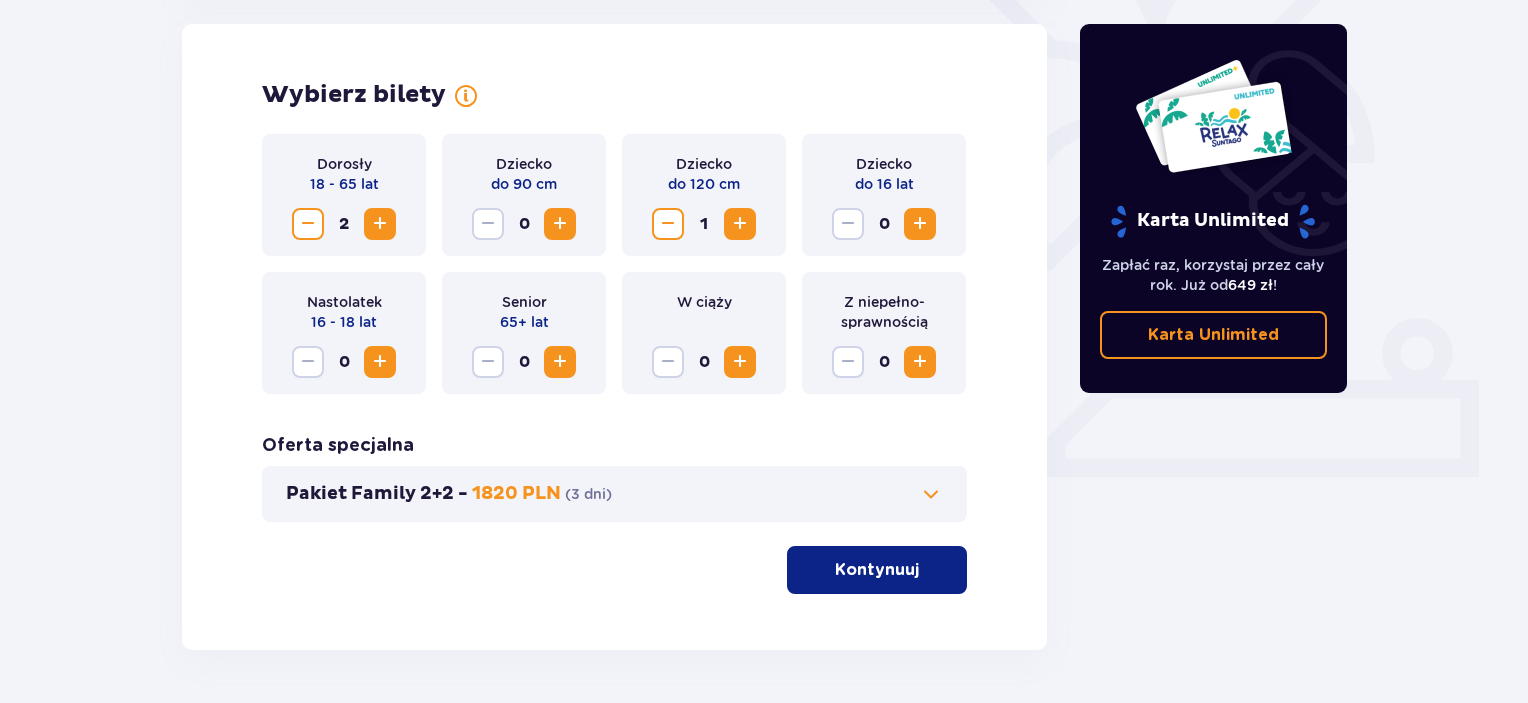 click at bounding box center [668, 224] 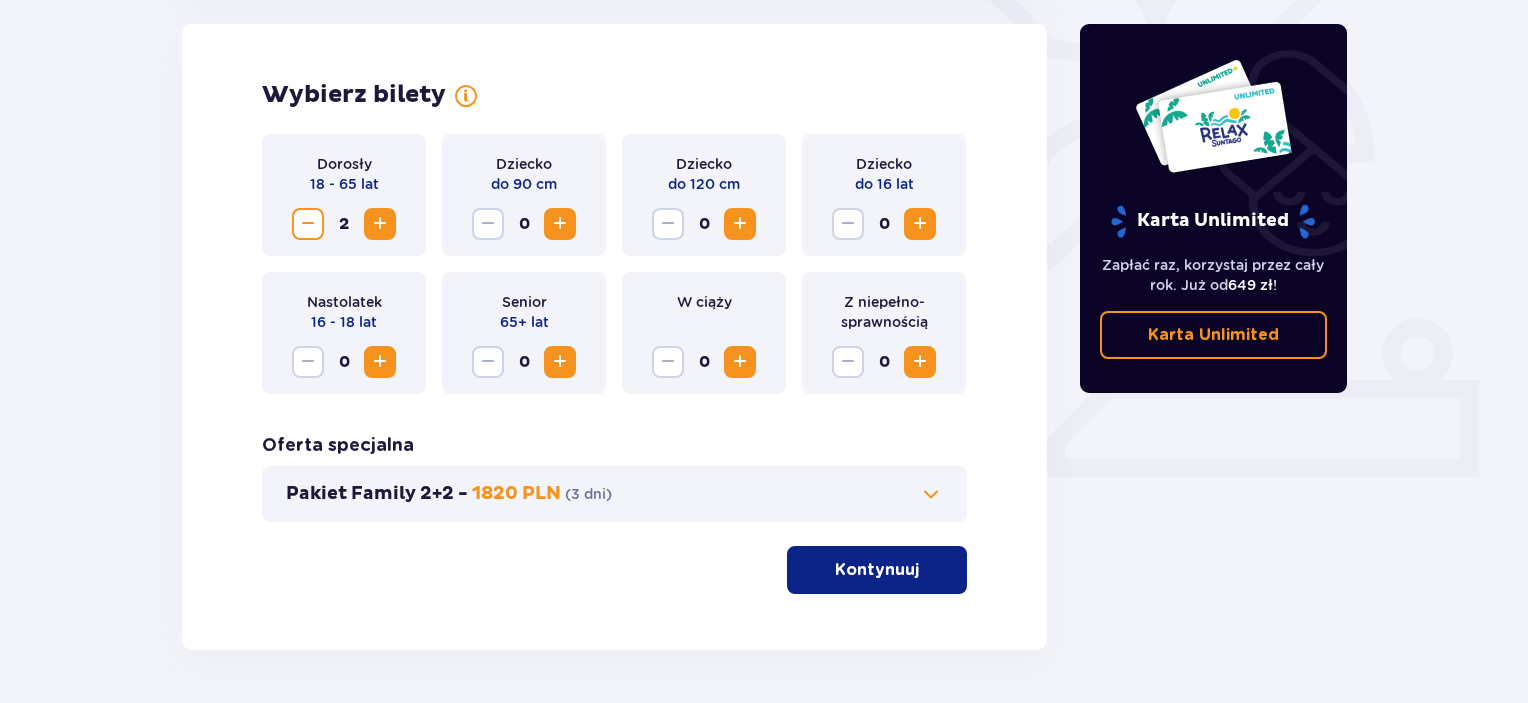 click at bounding box center [920, 224] 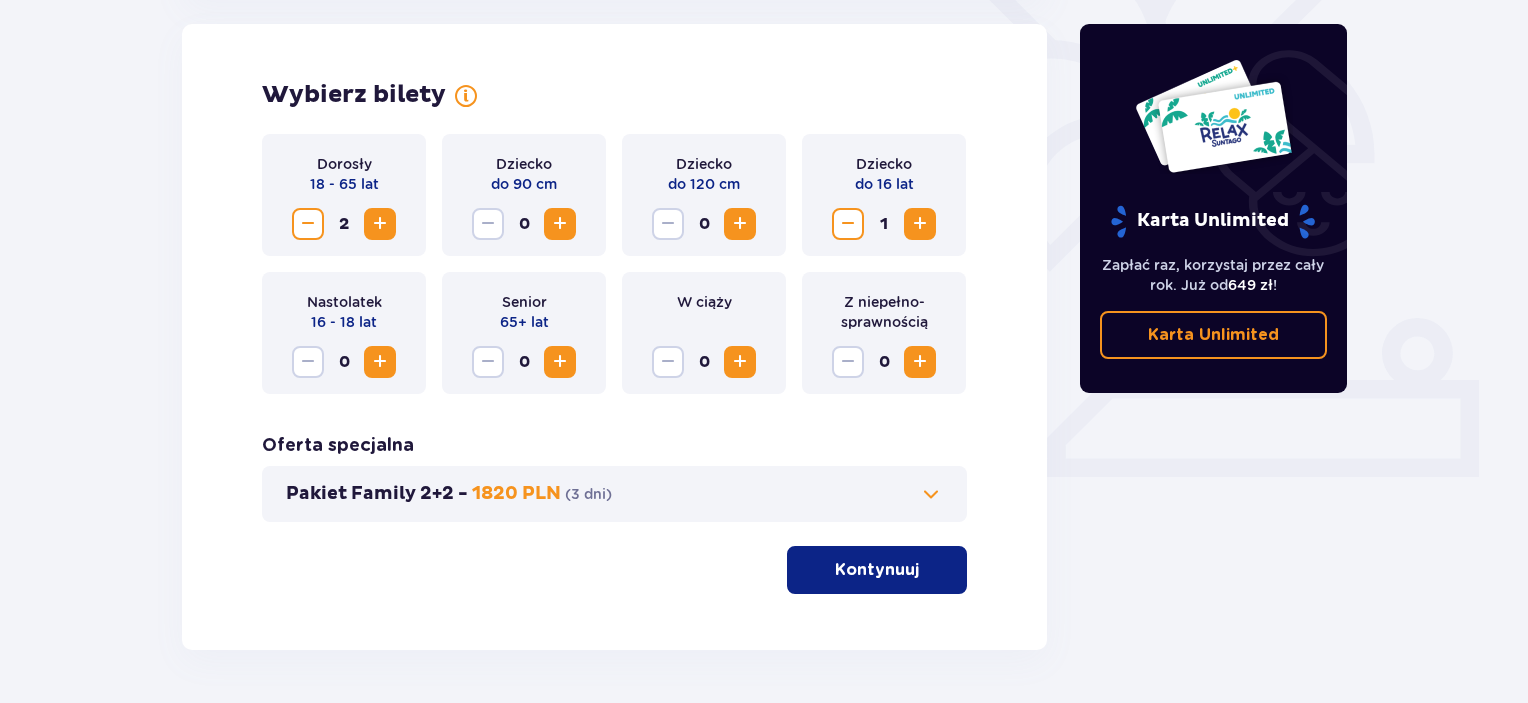 click on "Kontynuuj" at bounding box center [877, 570] 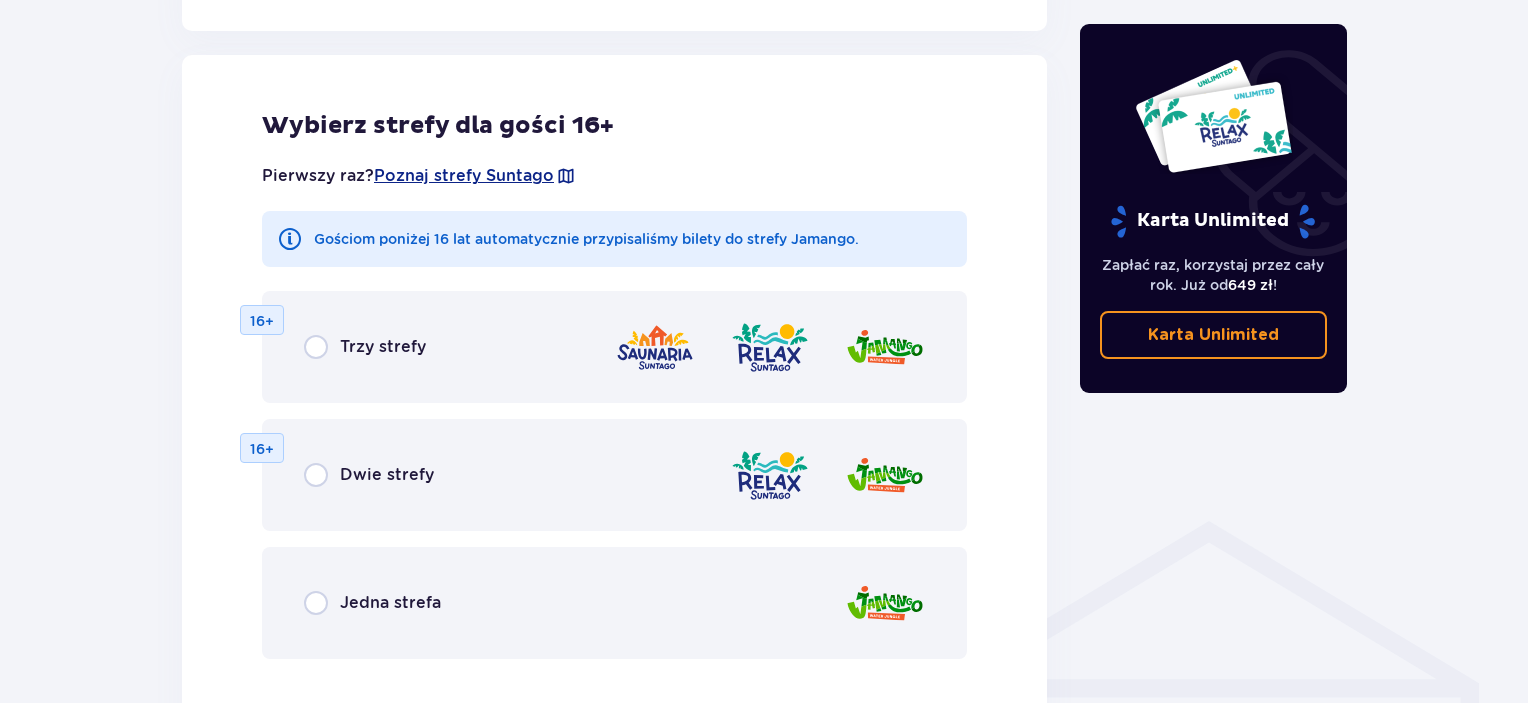scroll, scrollTop: 1110, scrollLeft: 0, axis: vertical 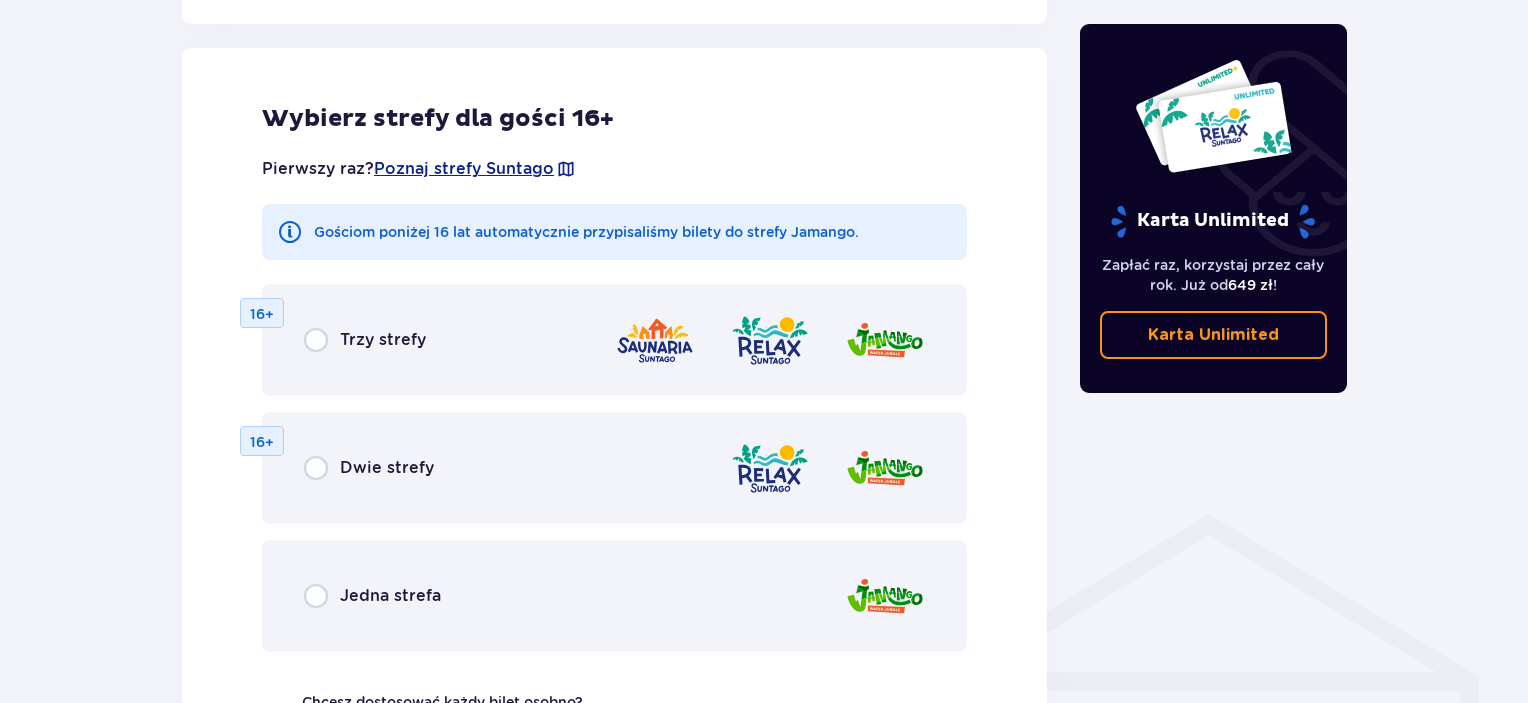 drag, startPoint x: 121, startPoint y: 313, endPoint x: 57, endPoint y: 326, distance: 65.30697 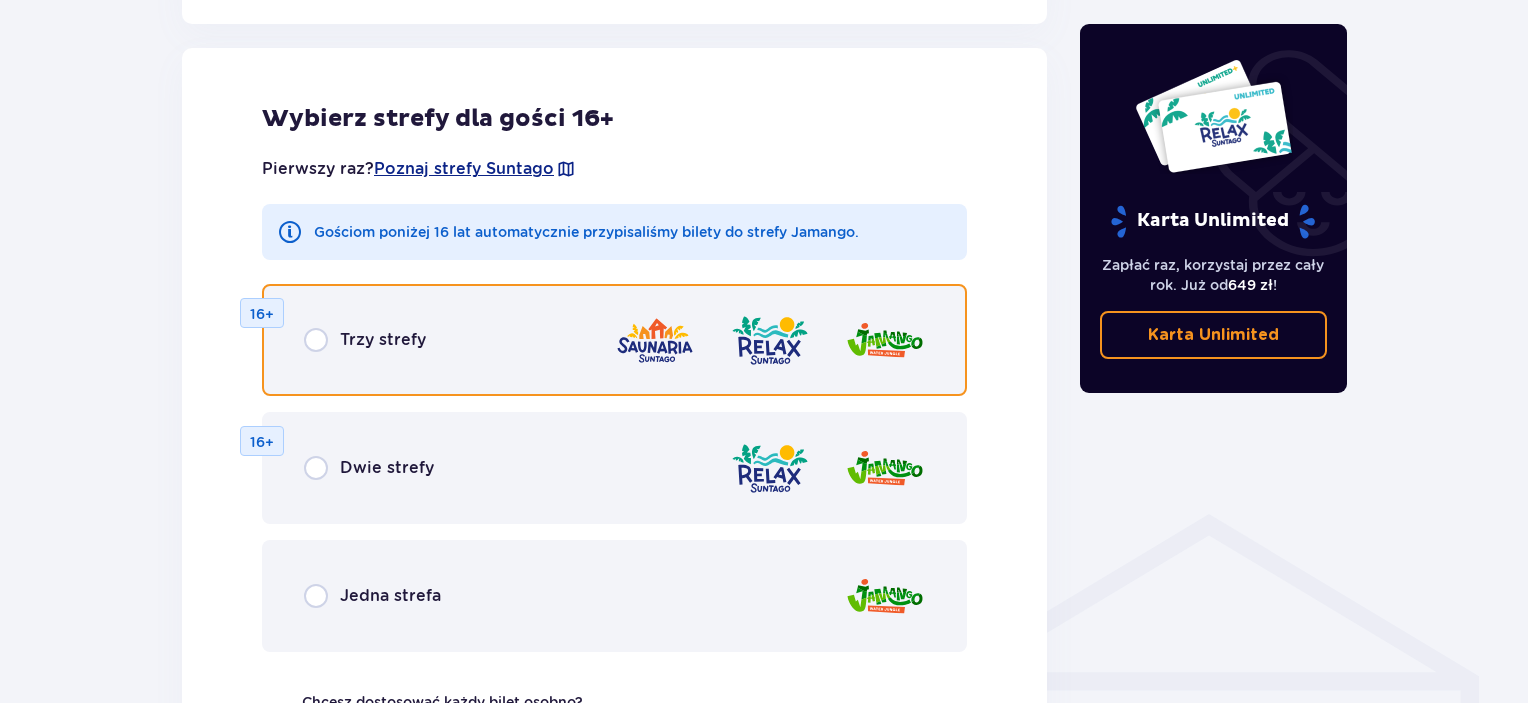 click at bounding box center (316, 340) 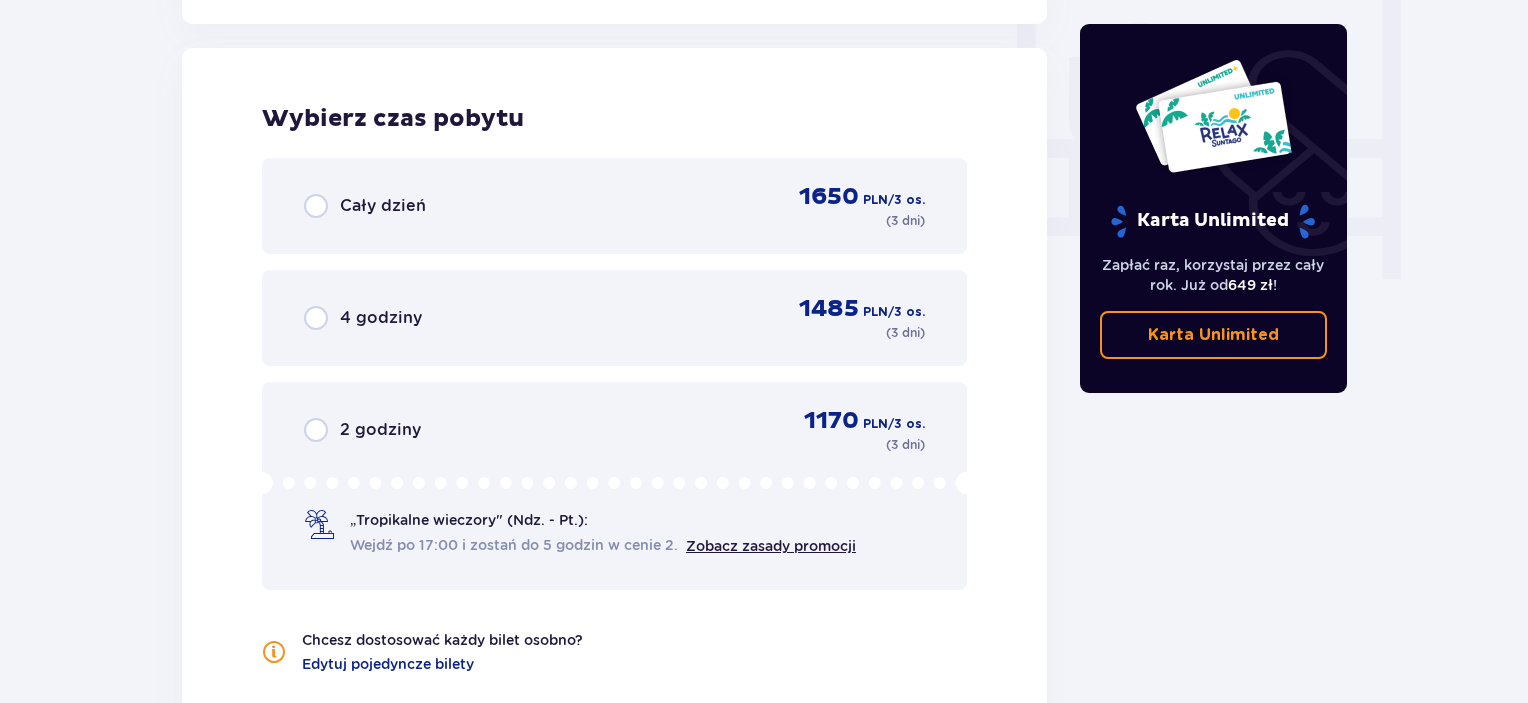 scroll, scrollTop: 1778, scrollLeft: 0, axis: vertical 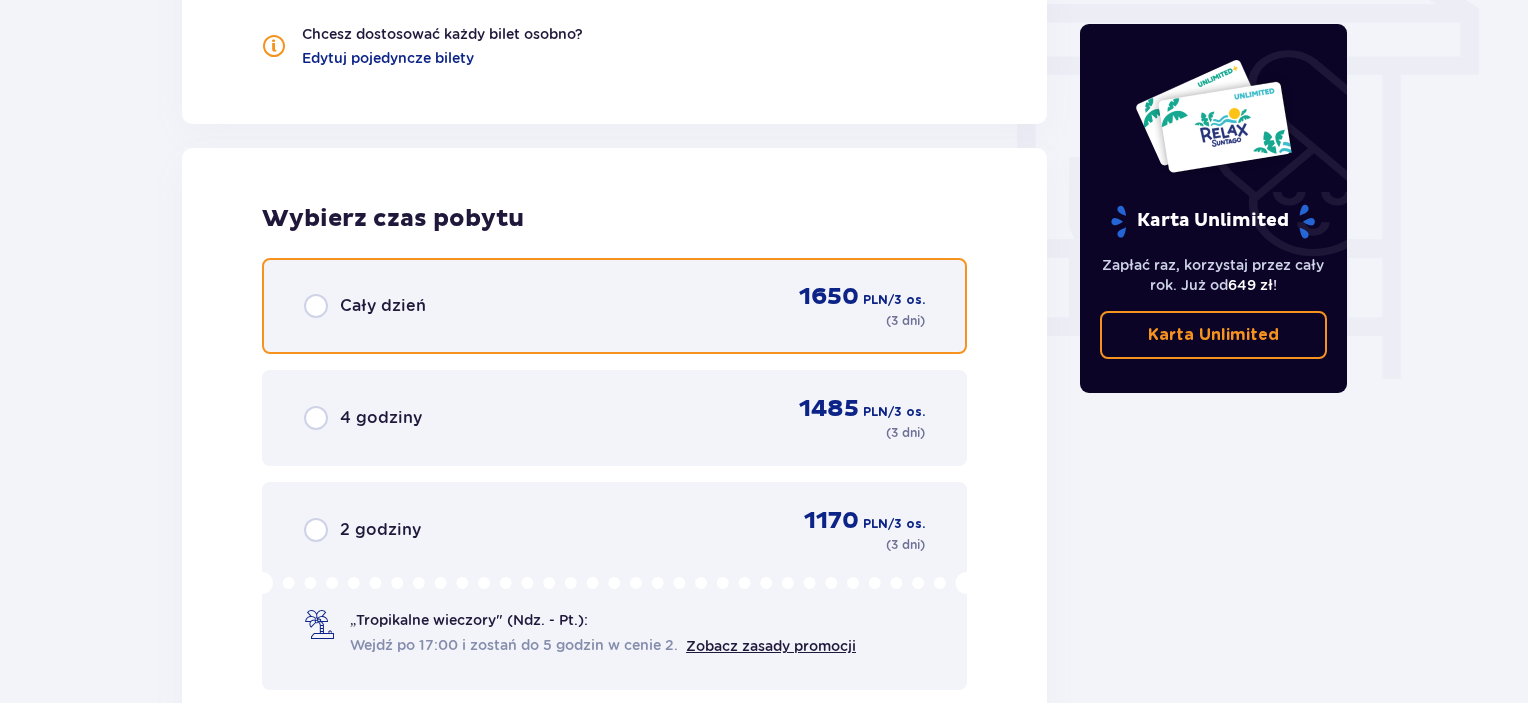 click at bounding box center (316, 306) 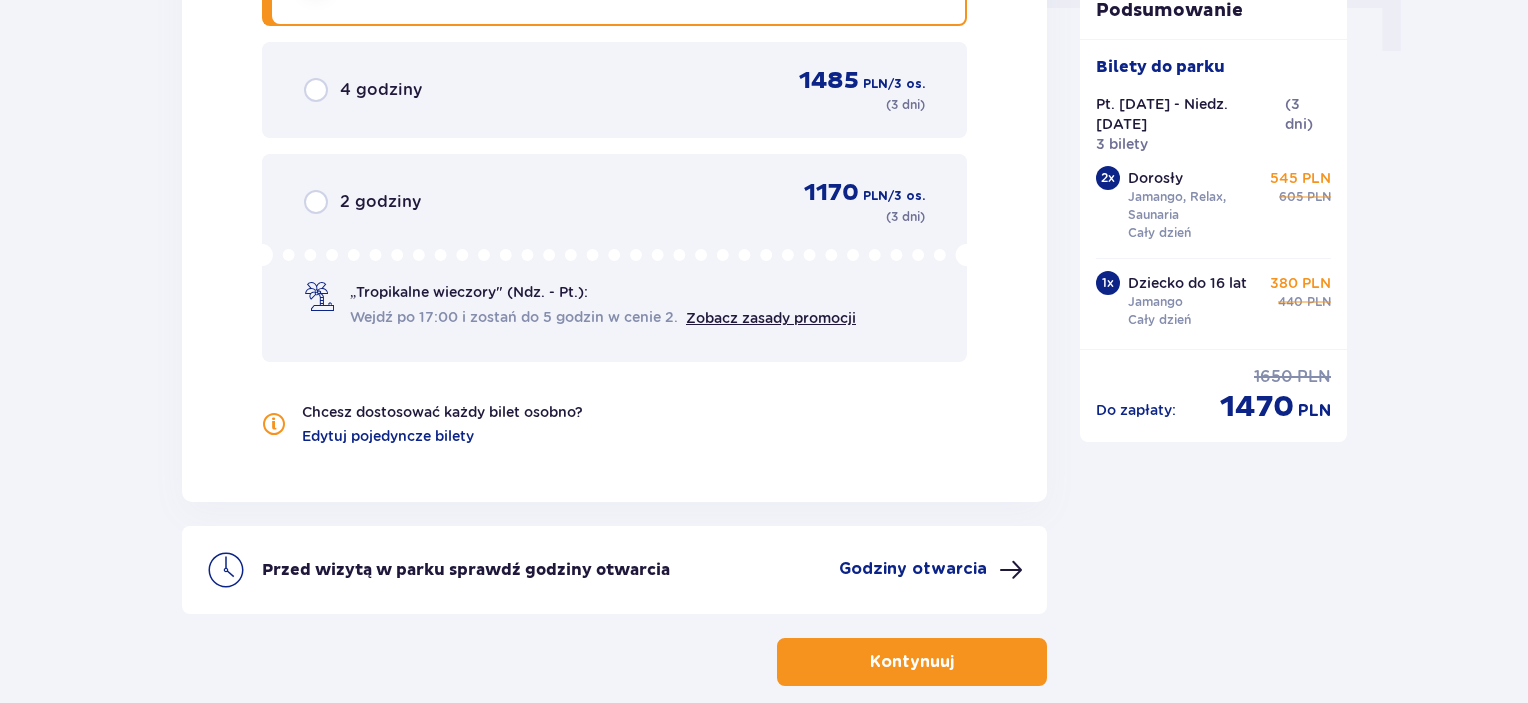 scroll, scrollTop: 2206, scrollLeft: 0, axis: vertical 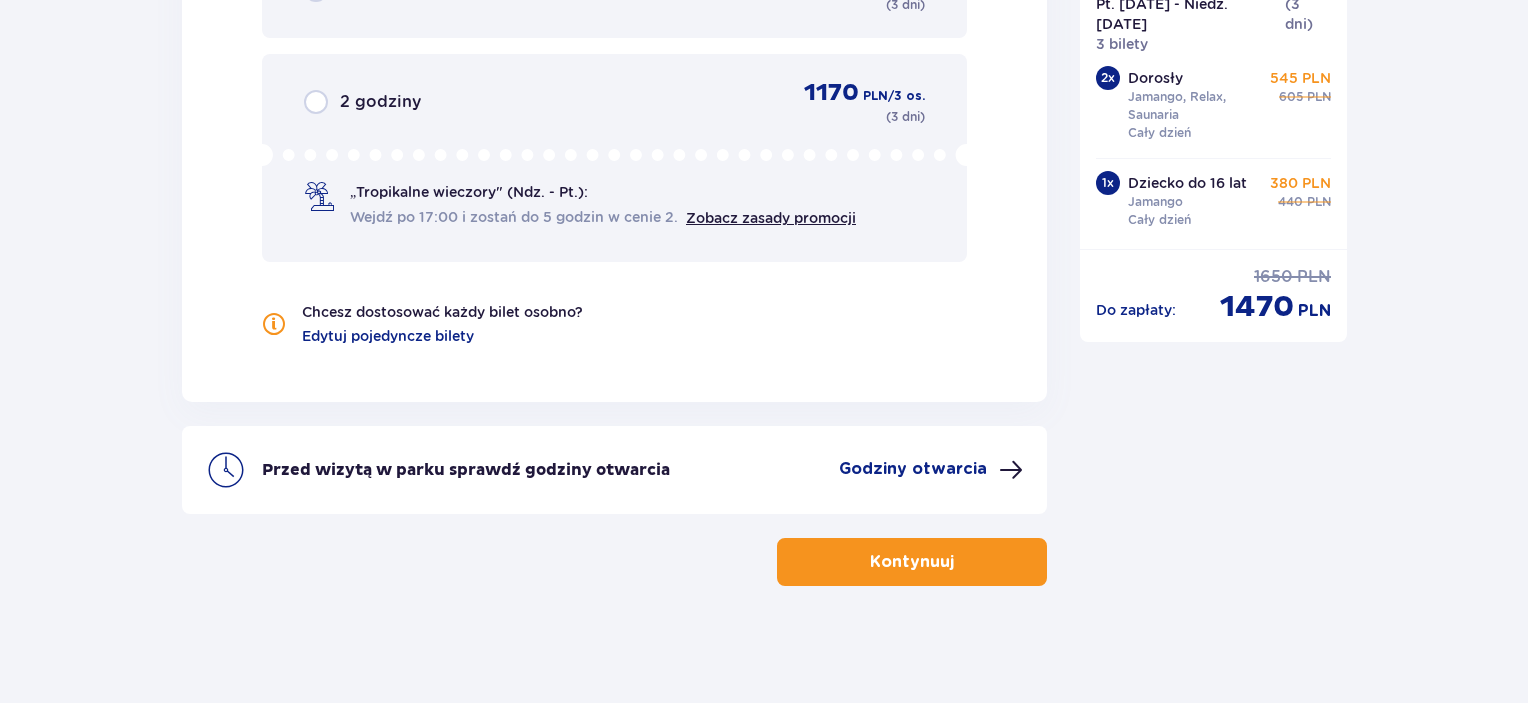 click on "Kontynuuj" at bounding box center (912, 562) 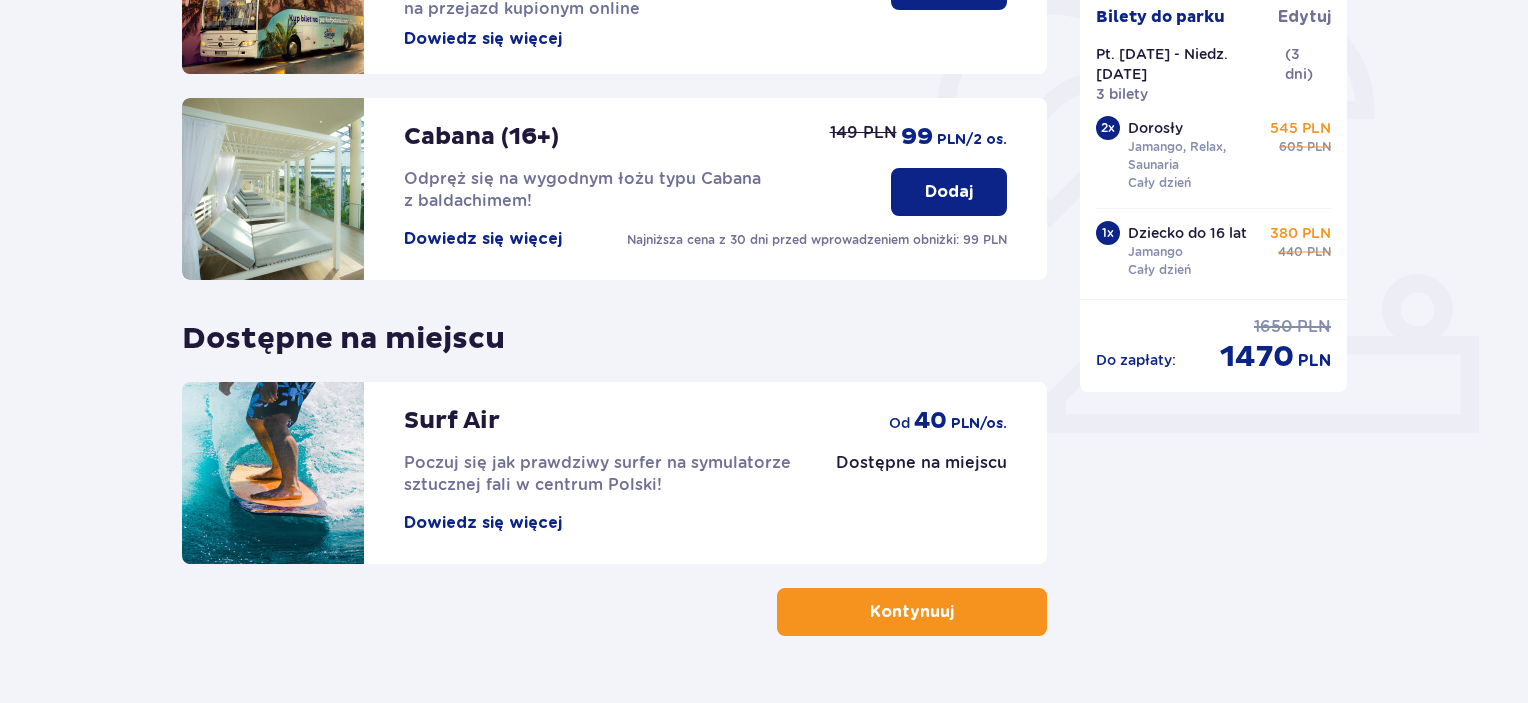 scroll, scrollTop: 652, scrollLeft: 0, axis: vertical 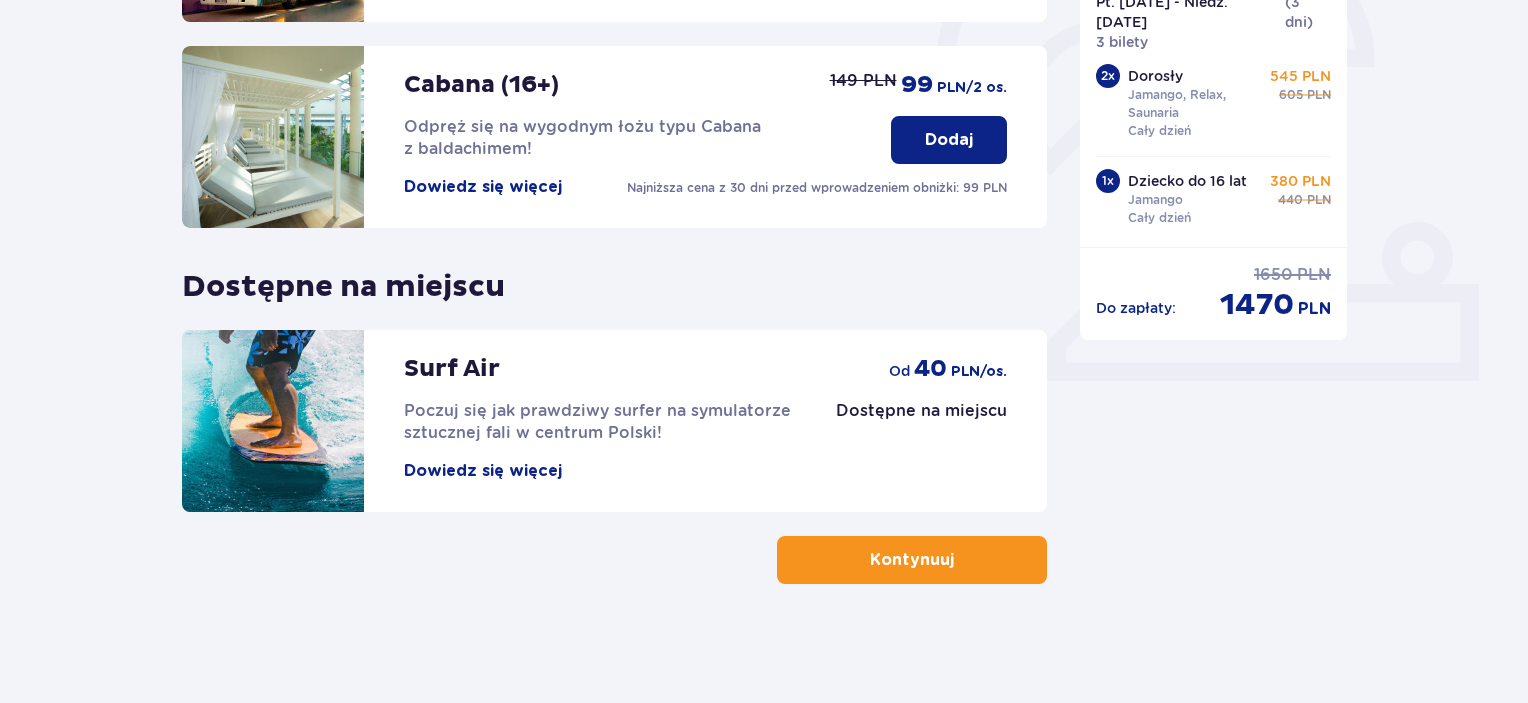 click on "Kontynuuj" at bounding box center (912, 560) 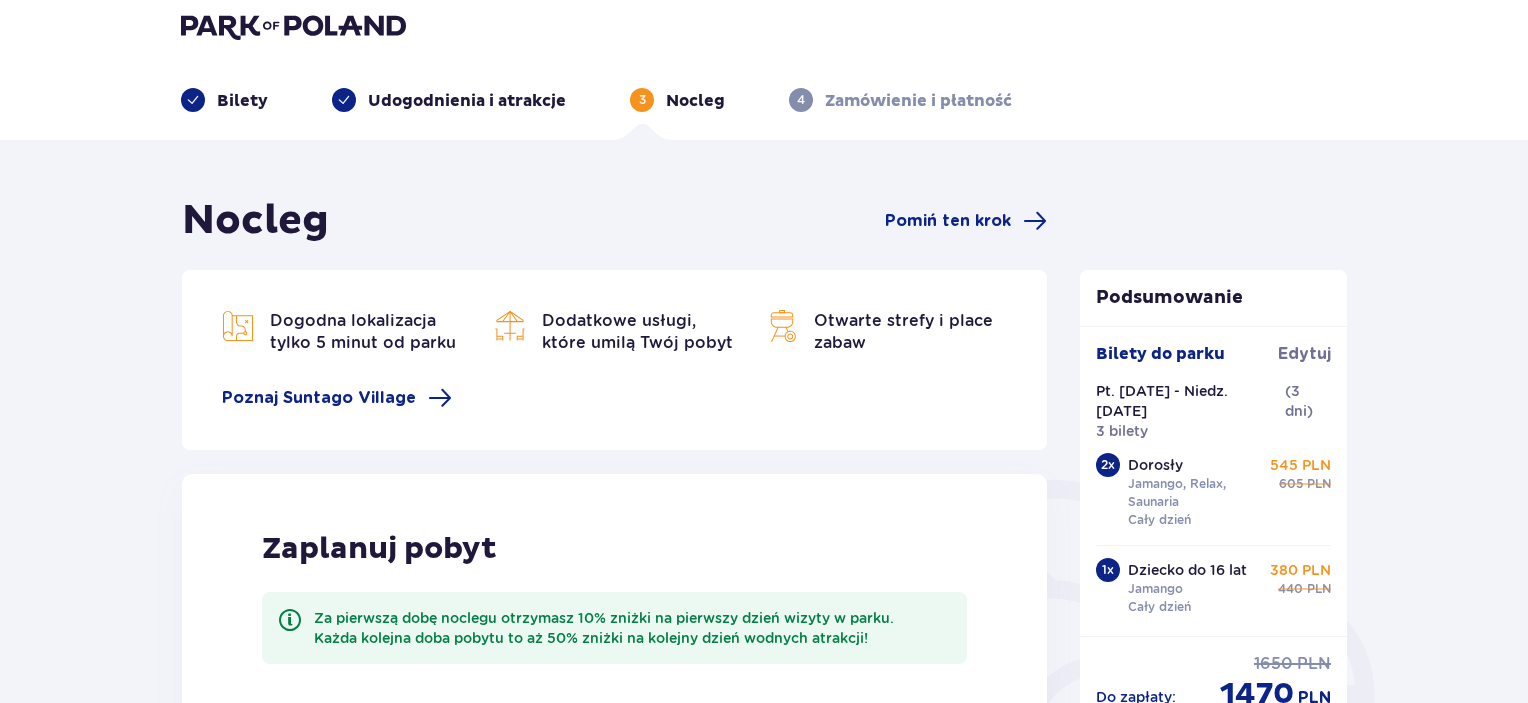 scroll, scrollTop: 0, scrollLeft: 0, axis: both 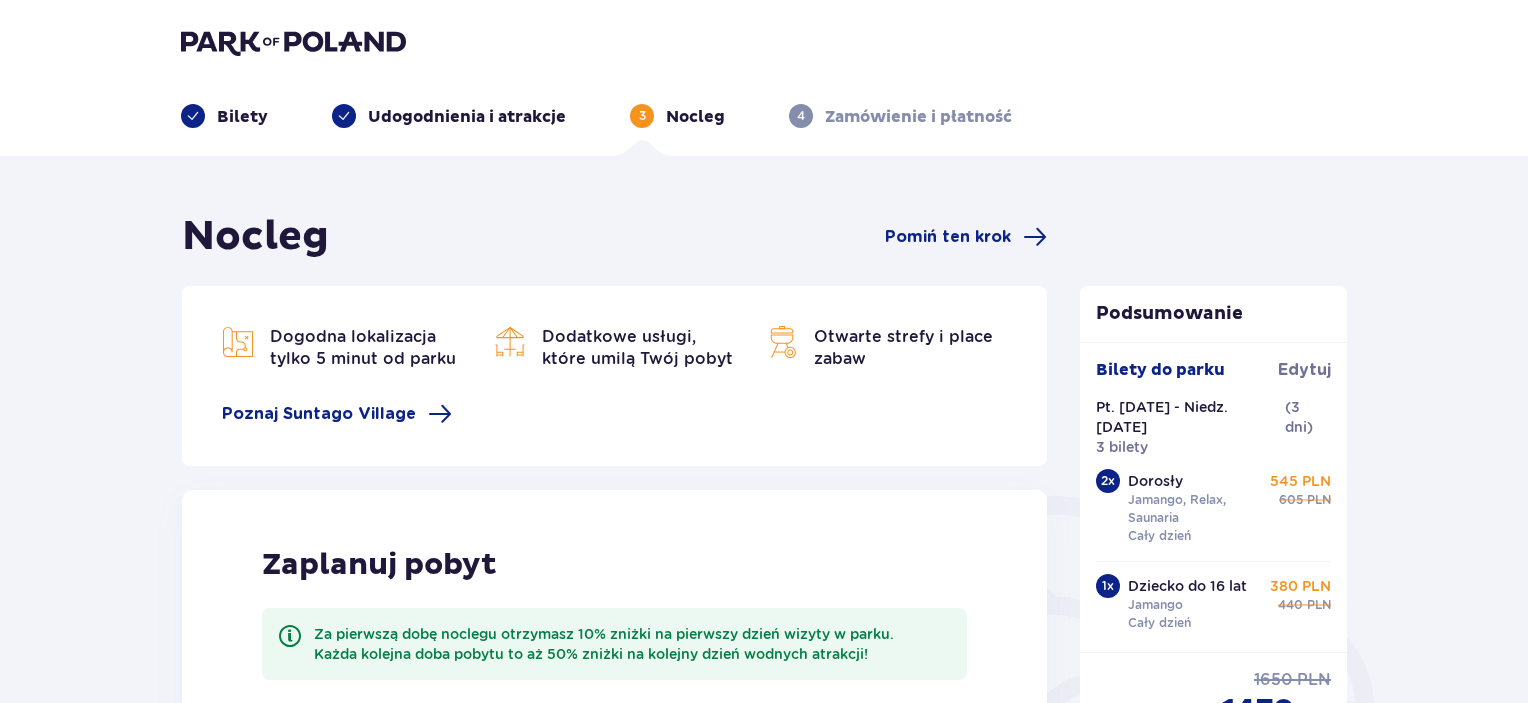 drag, startPoint x: 109, startPoint y: 339, endPoint x: 42, endPoint y: 338, distance: 67.00746 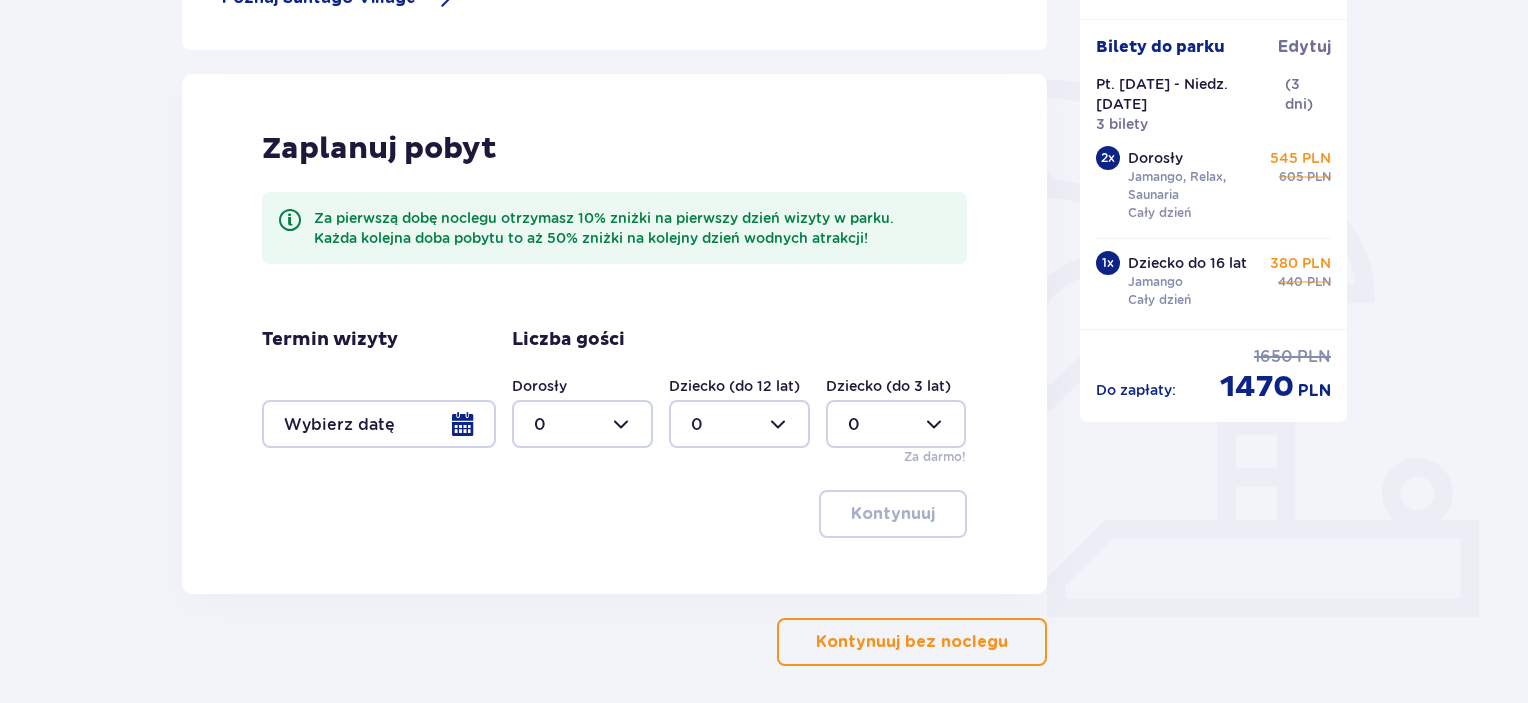 scroll, scrollTop: 499, scrollLeft: 0, axis: vertical 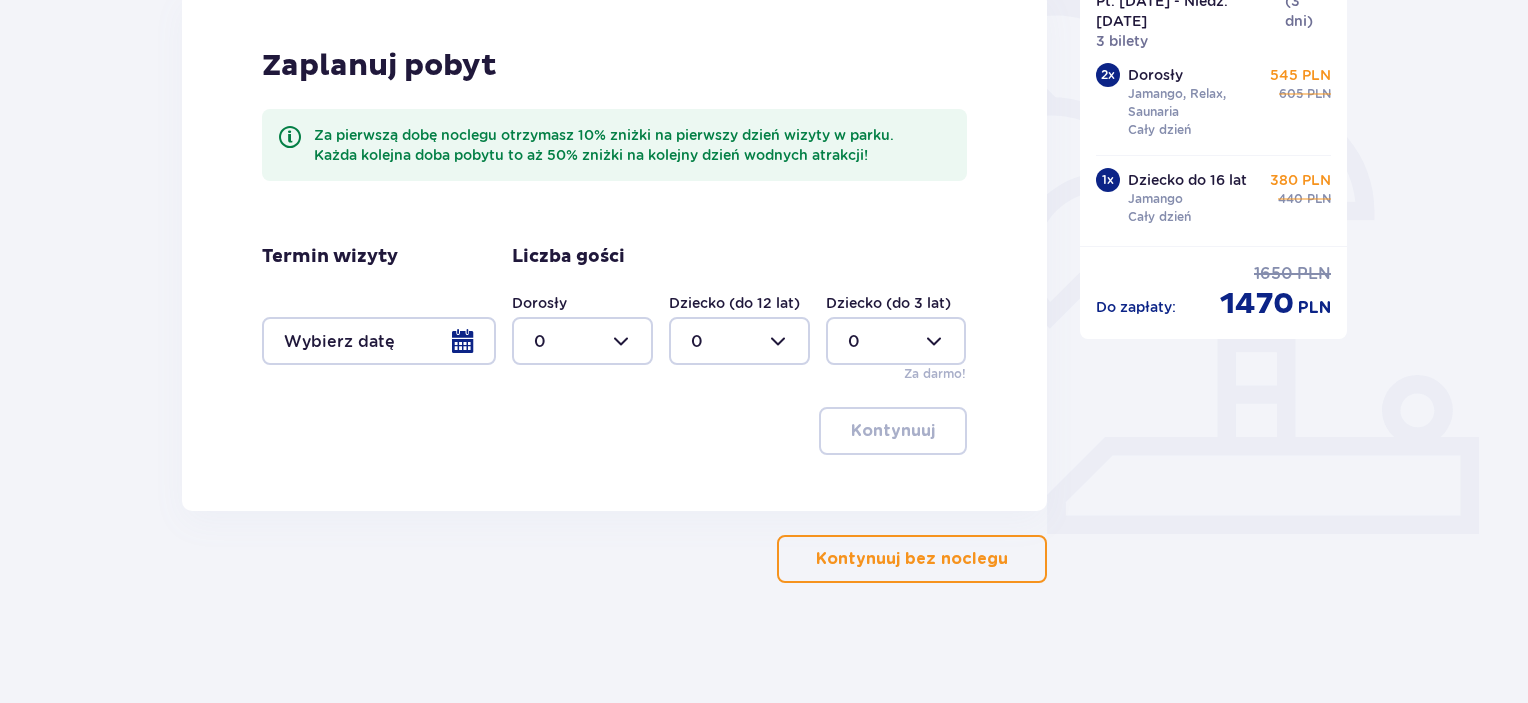 click at bounding box center [379, 341] 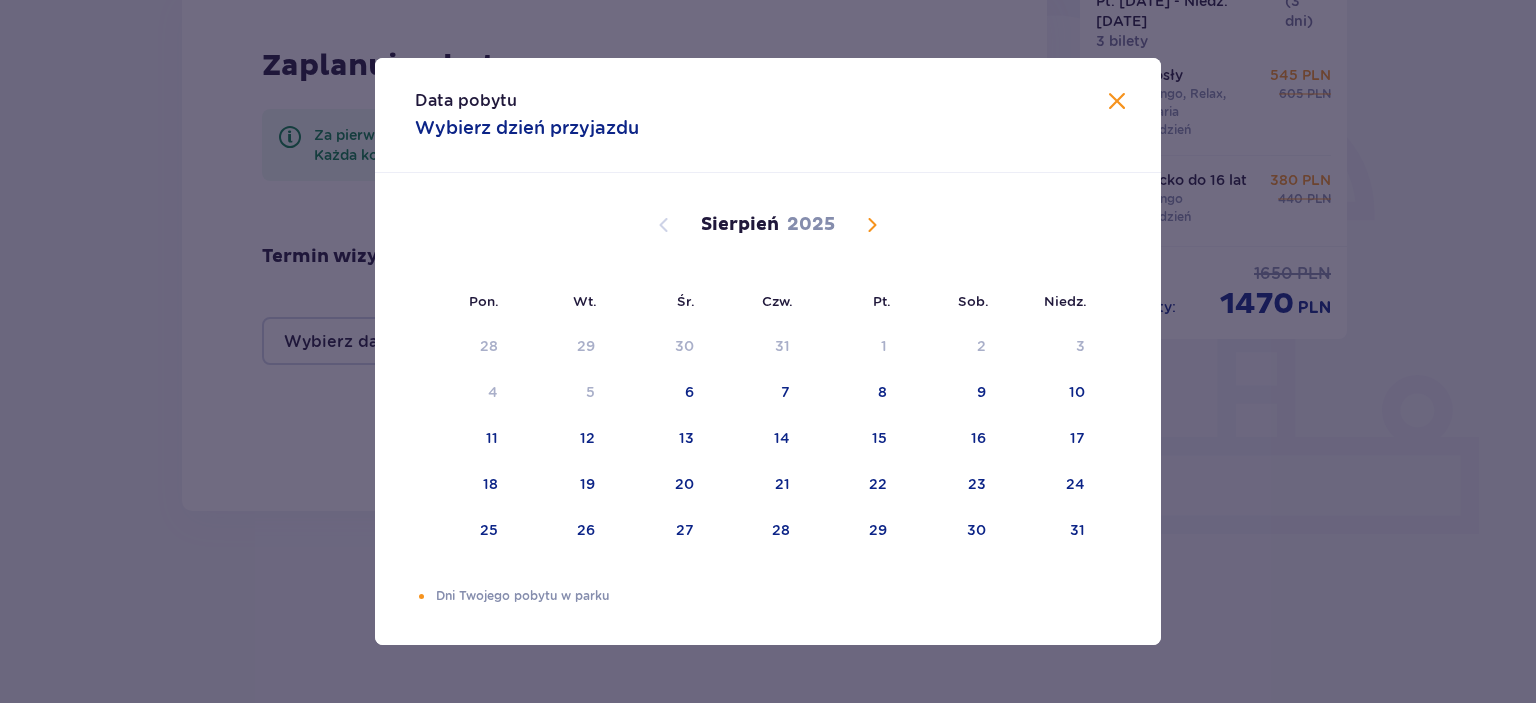 click at bounding box center (872, 225) 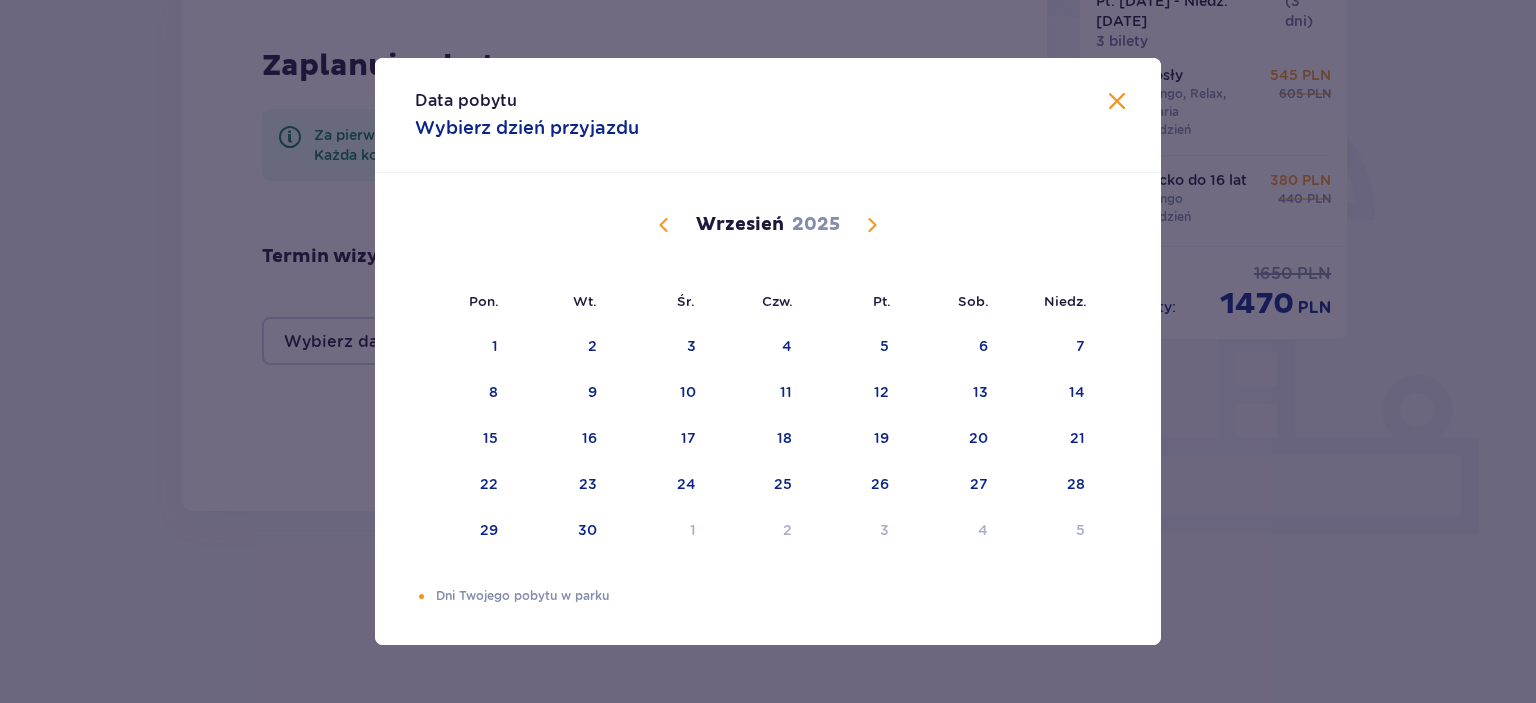 click at bounding box center [872, 225] 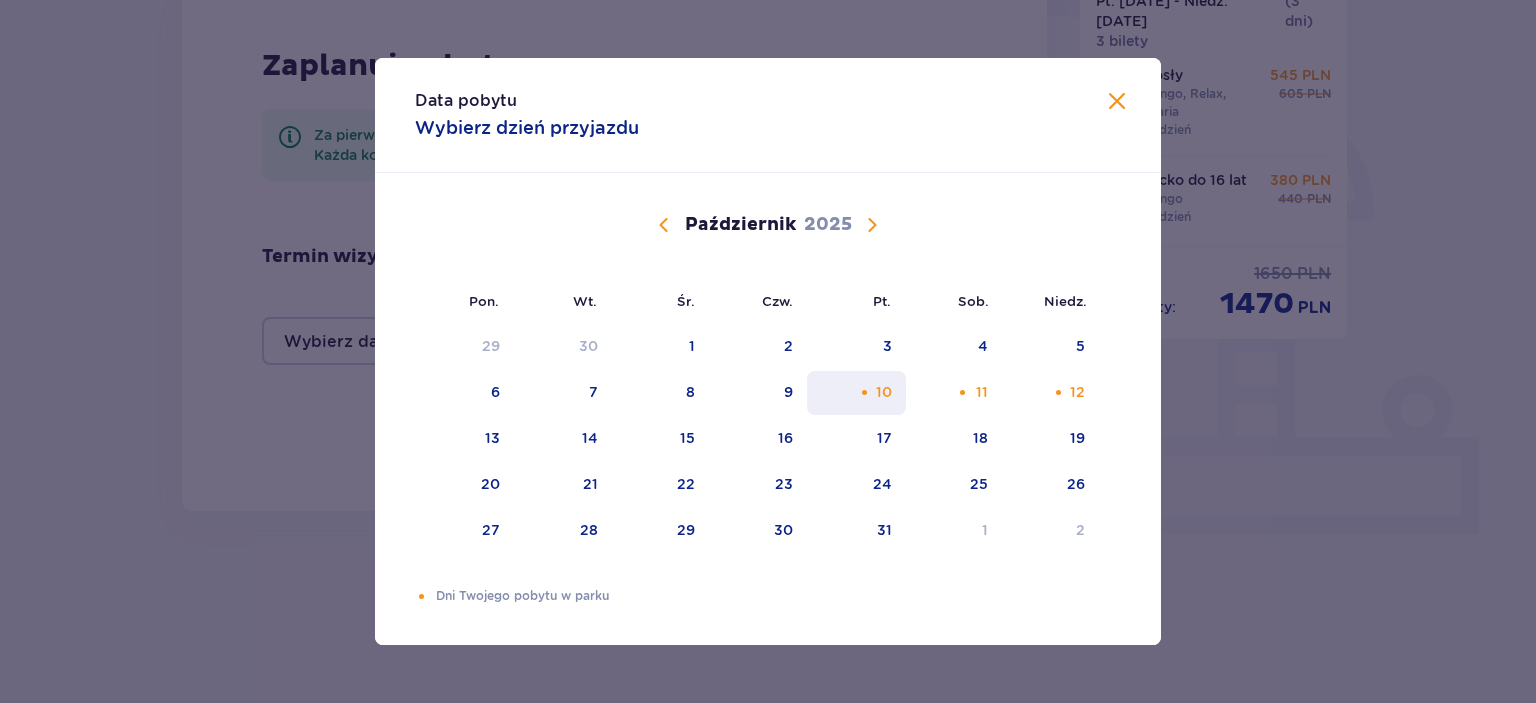 click on "10" at bounding box center [856, 393] 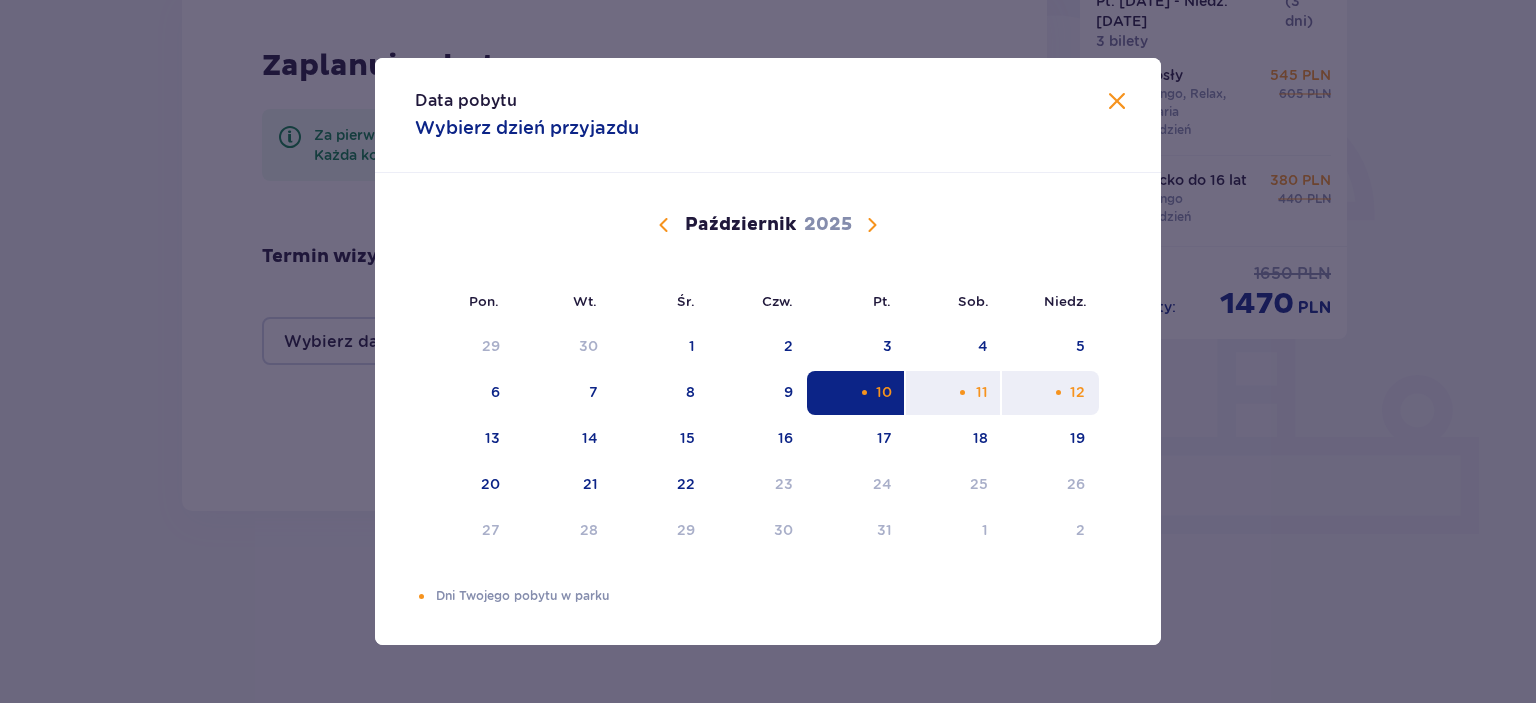 click at bounding box center [1058, 392] 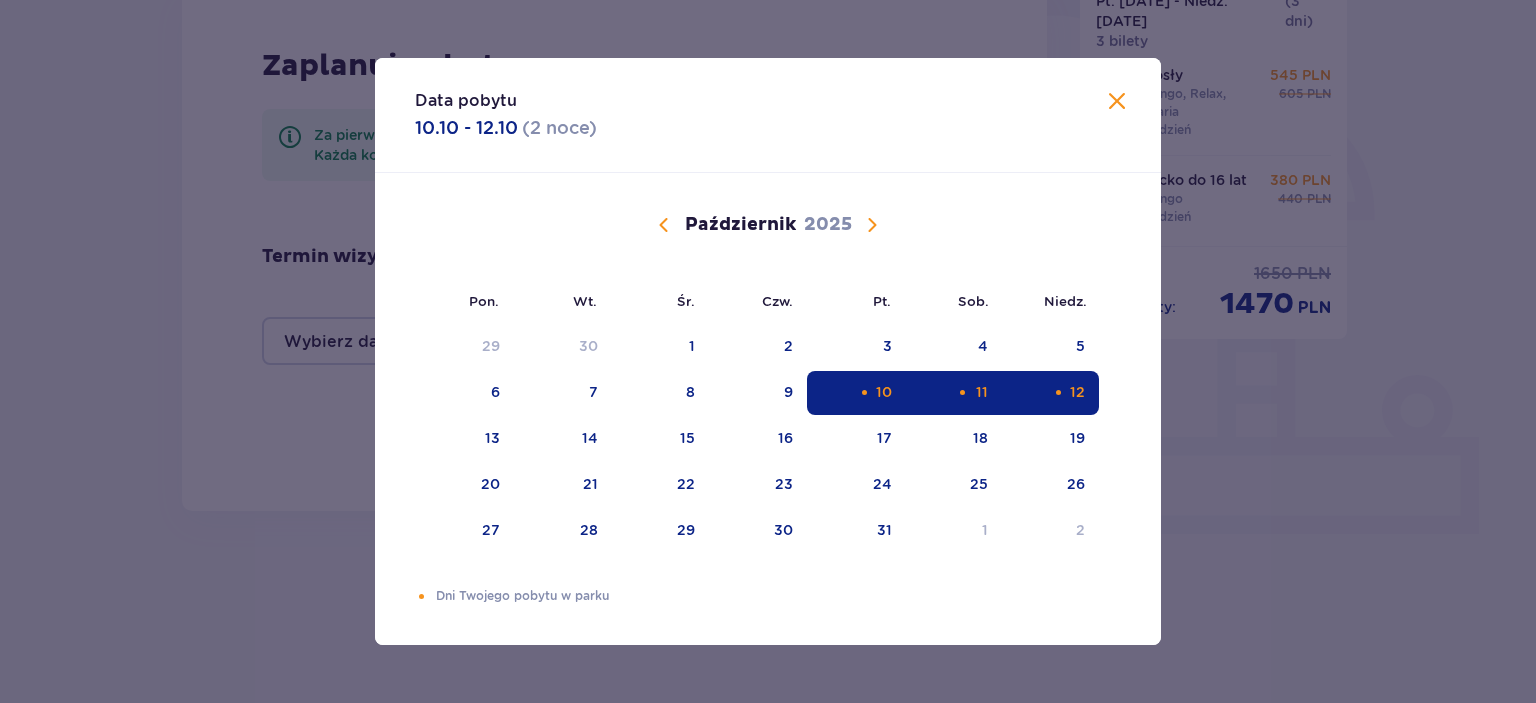 type on "[DATE] - [DATE]" 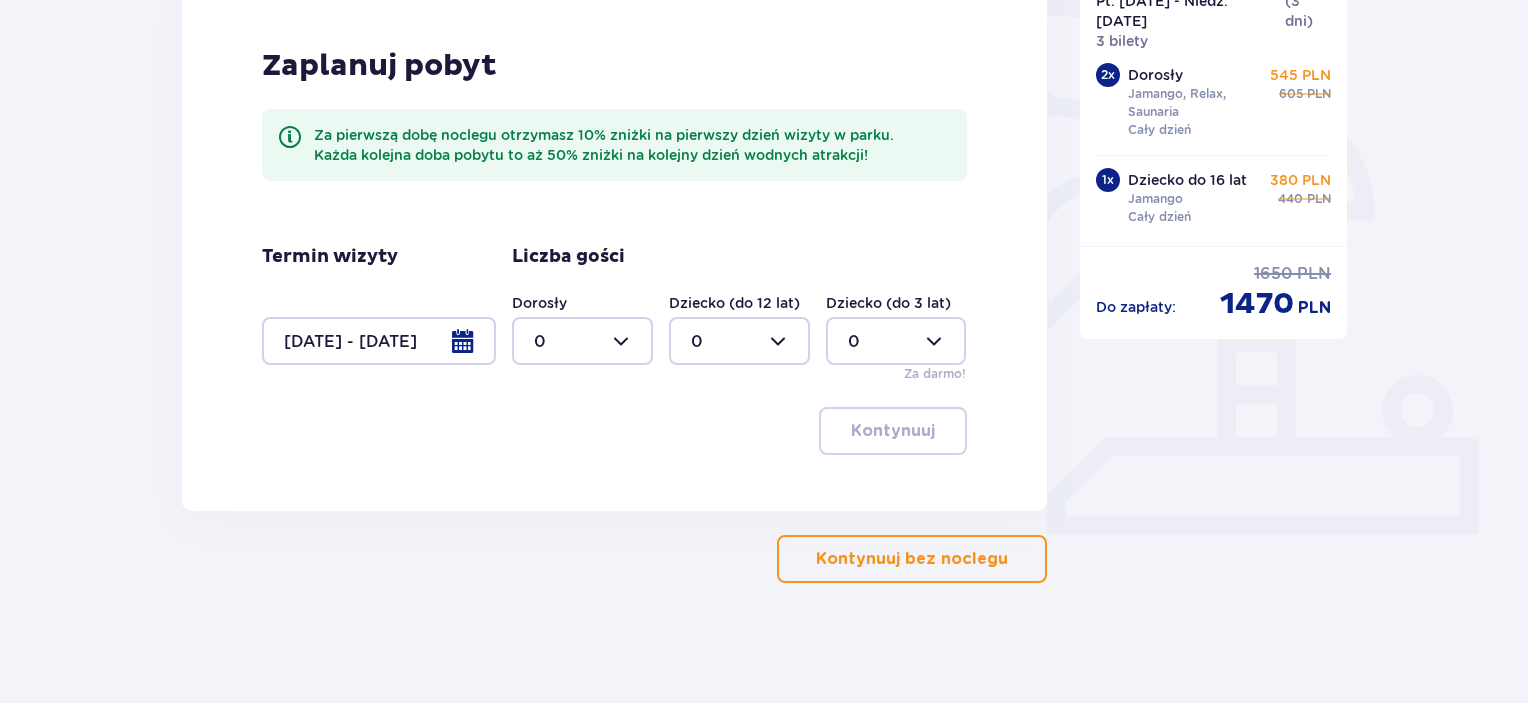 click at bounding box center [582, 341] 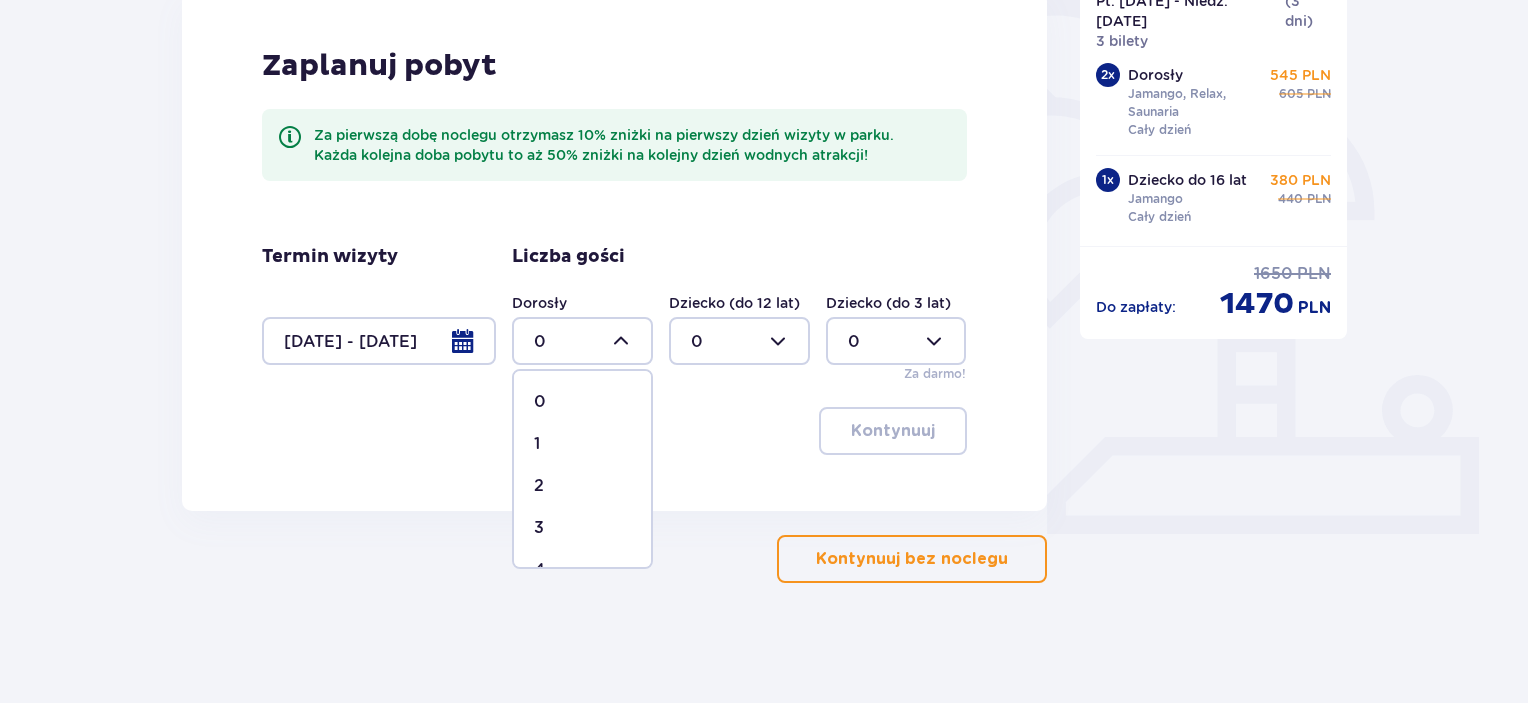 click on "2" at bounding box center (582, 486) 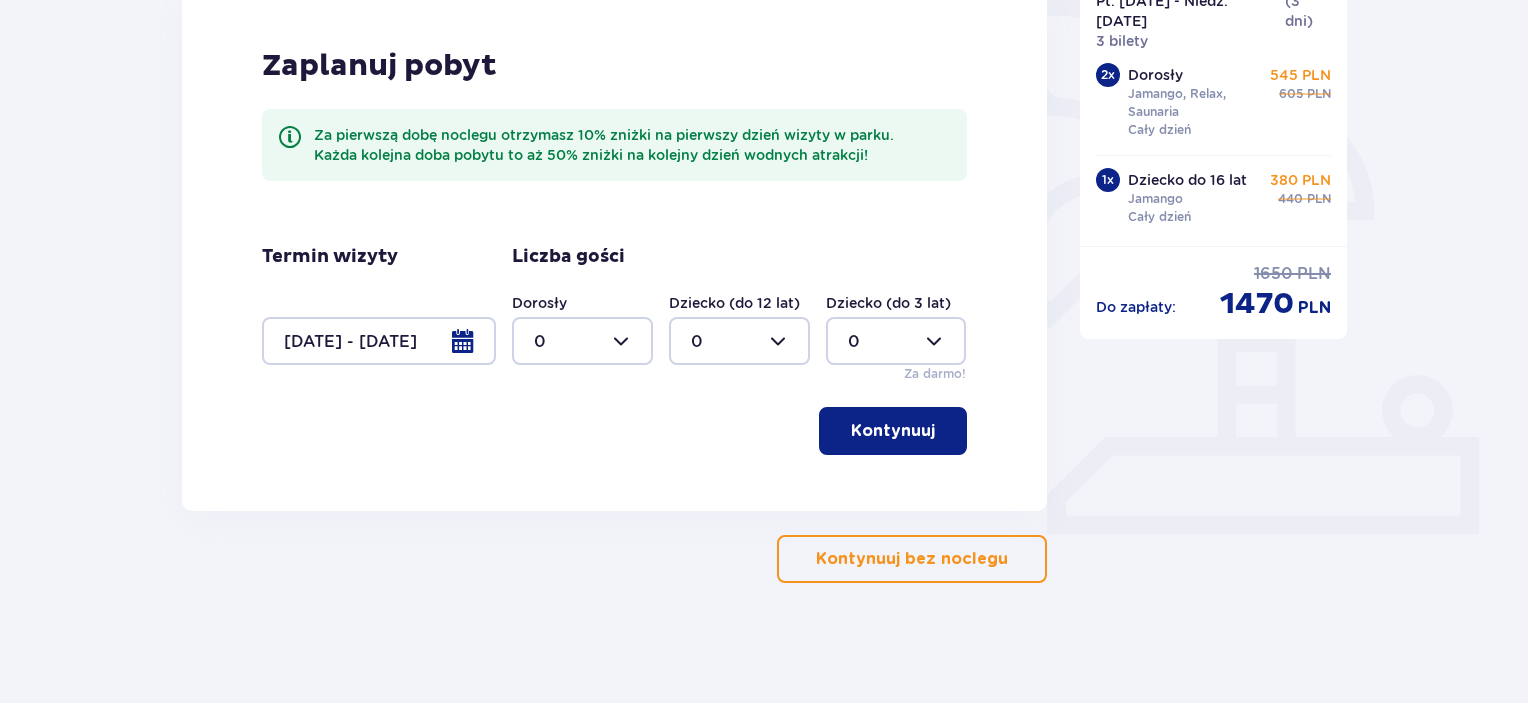 type on "2" 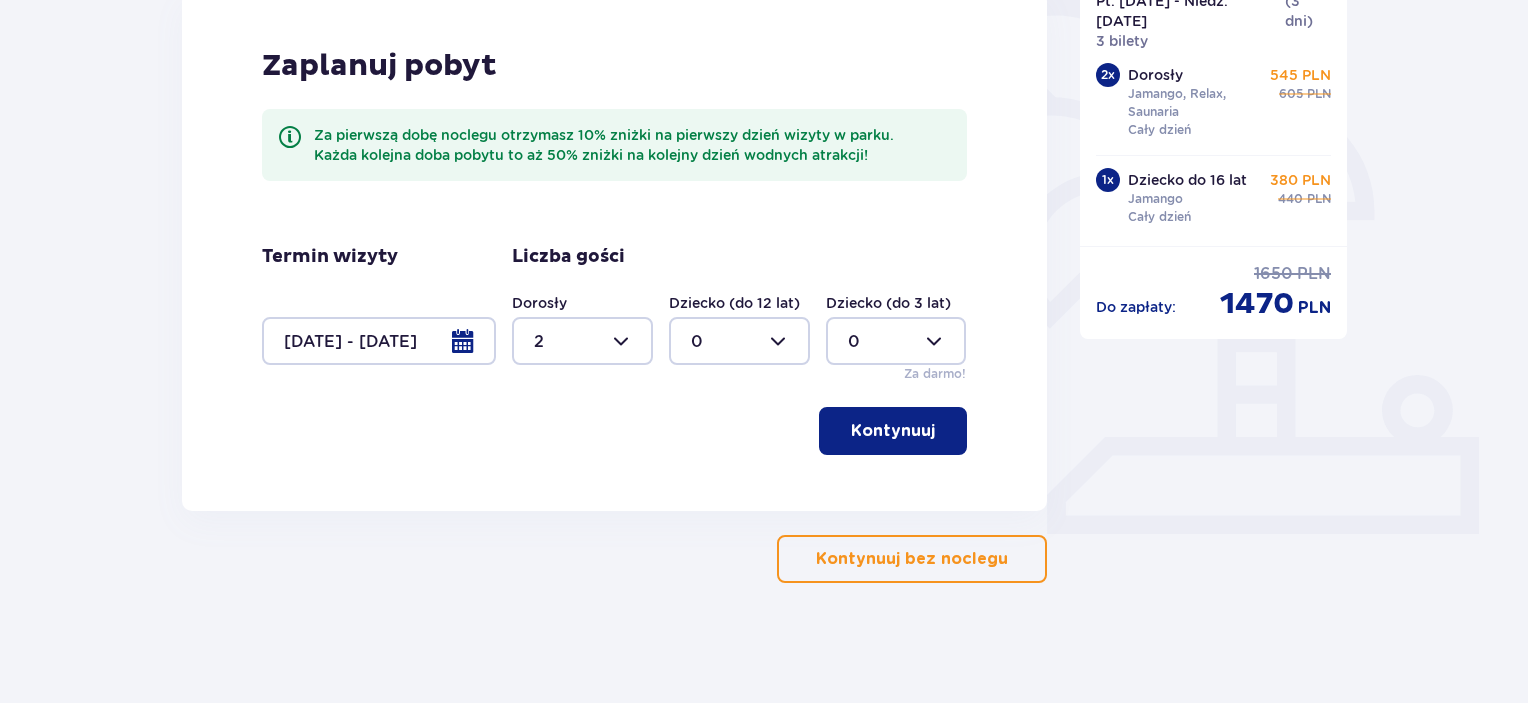 click at bounding box center (739, 341) 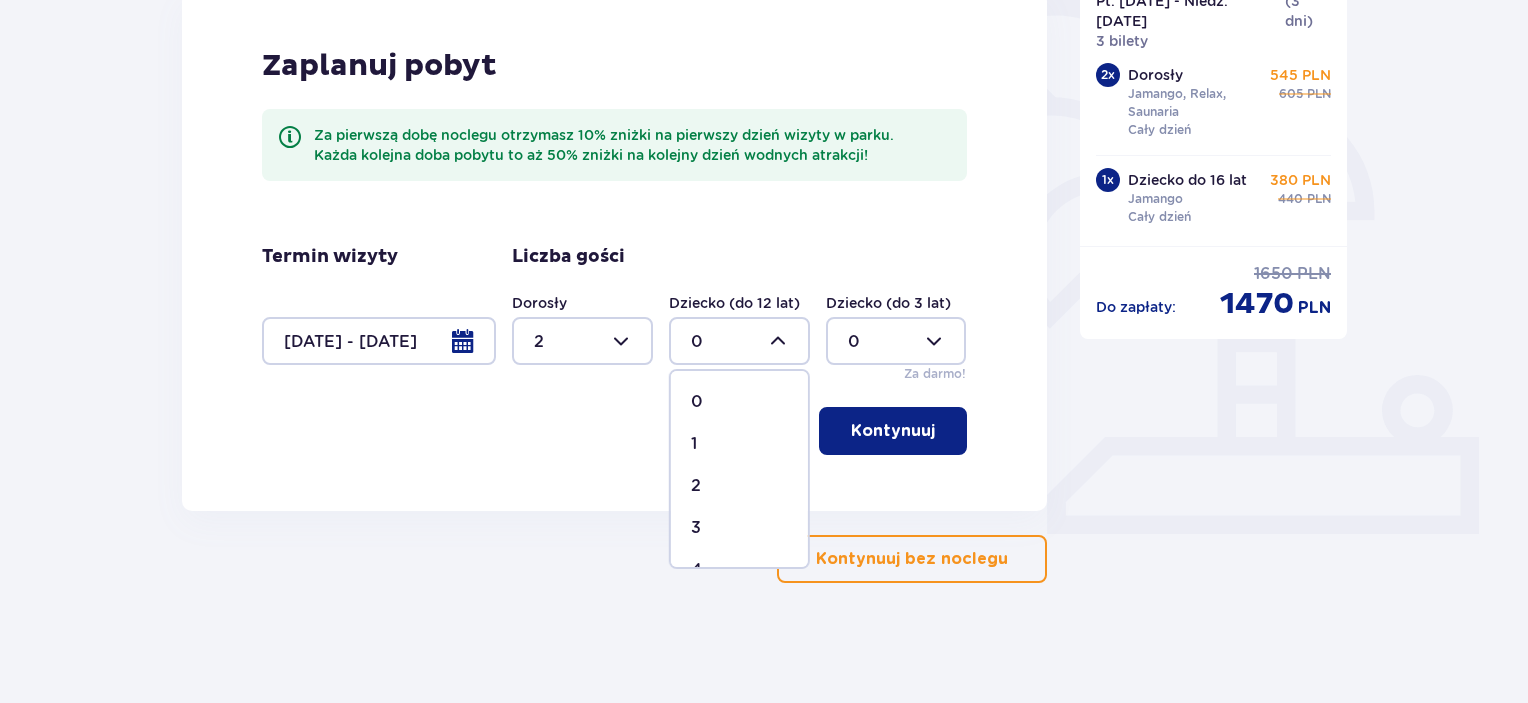 click on "1" at bounding box center (739, 444) 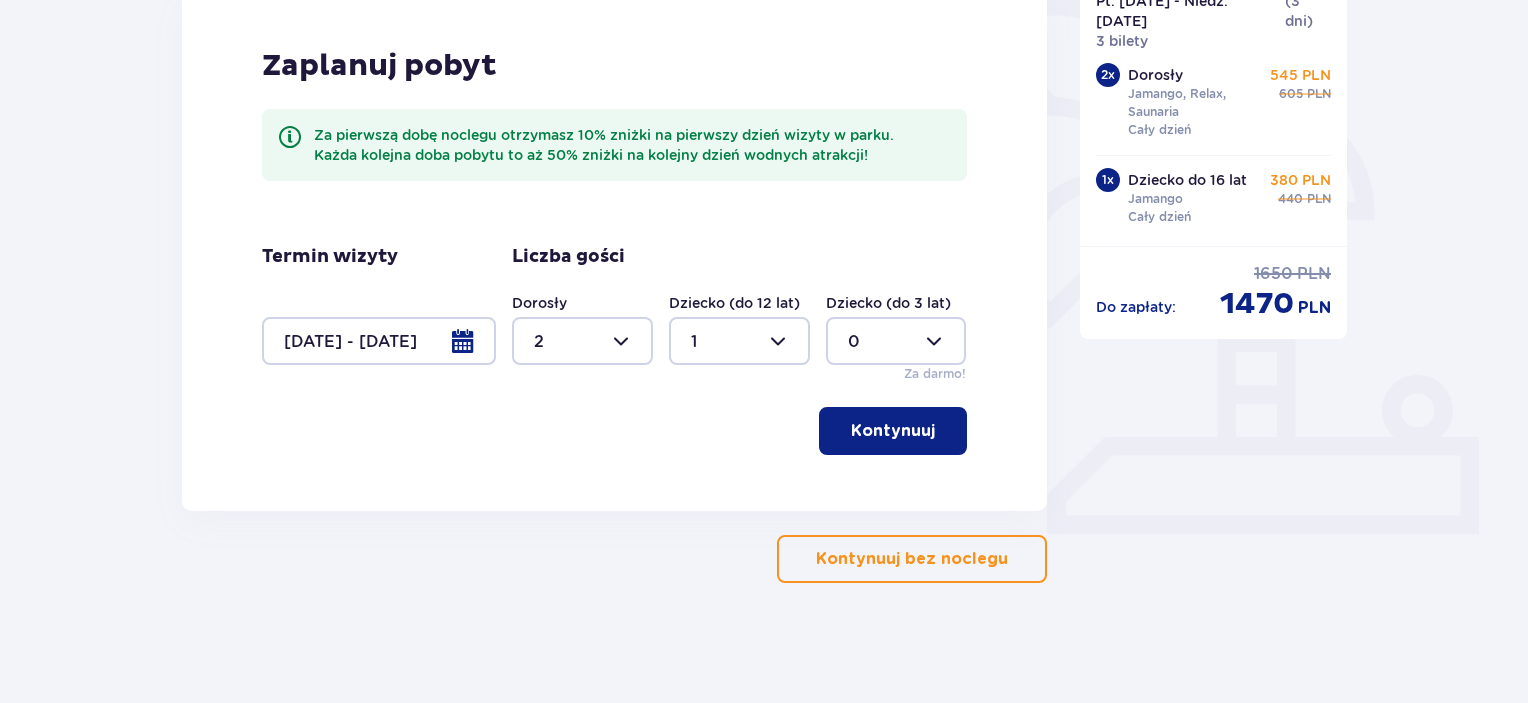 click on "Kontynuuj" at bounding box center [893, 431] 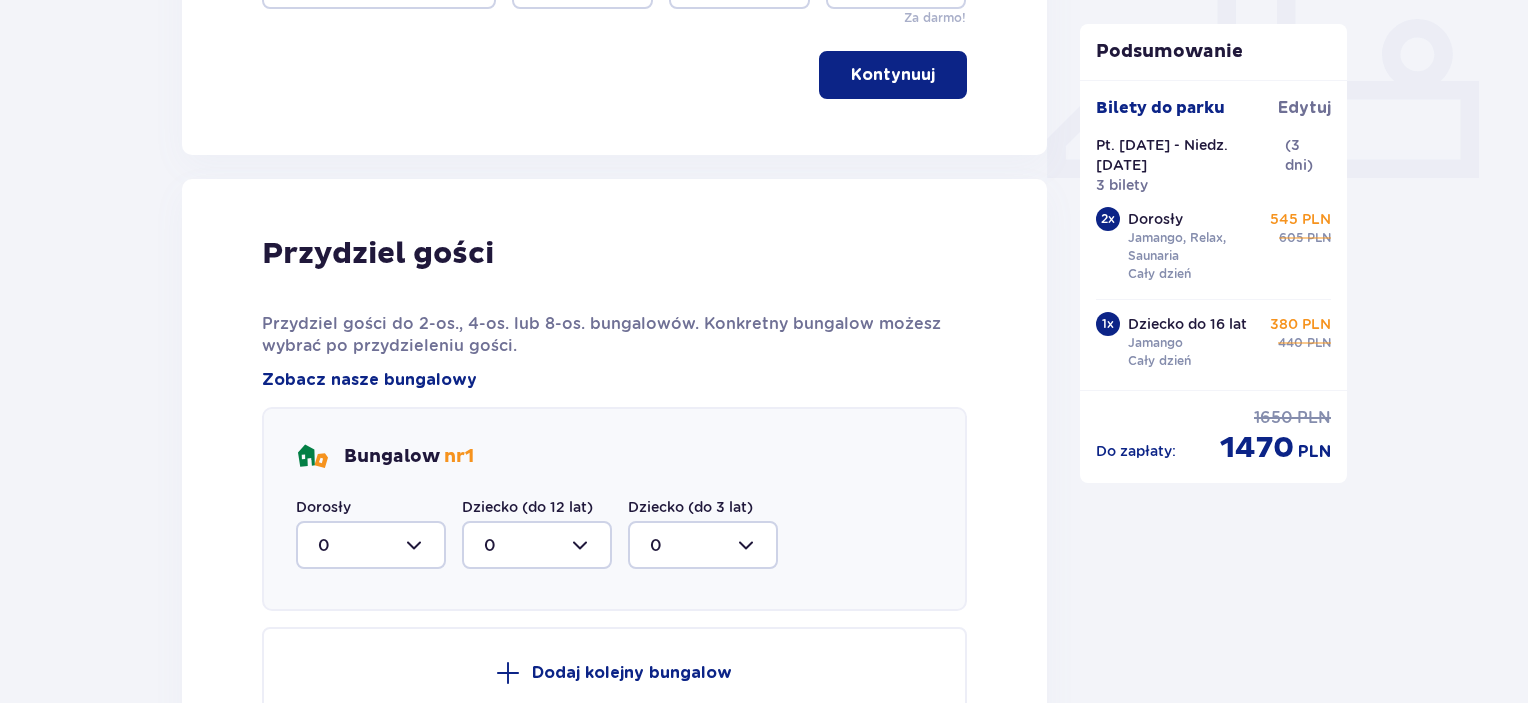 scroll, scrollTop: 900, scrollLeft: 0, axis: vertical 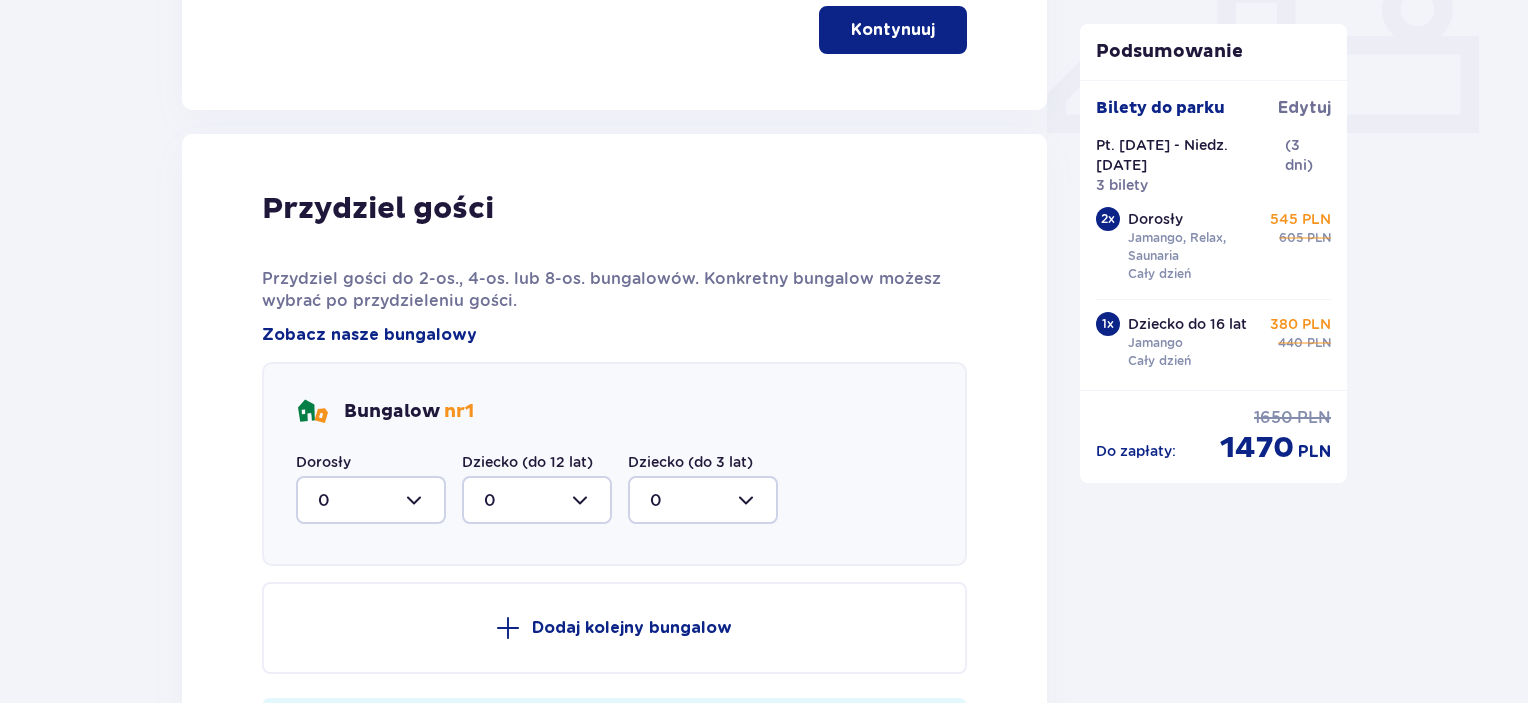 drag, startPoint x: 733, startPoint y: 344, endPoint x: 661, endPoint y: 333, distance: 72.835434 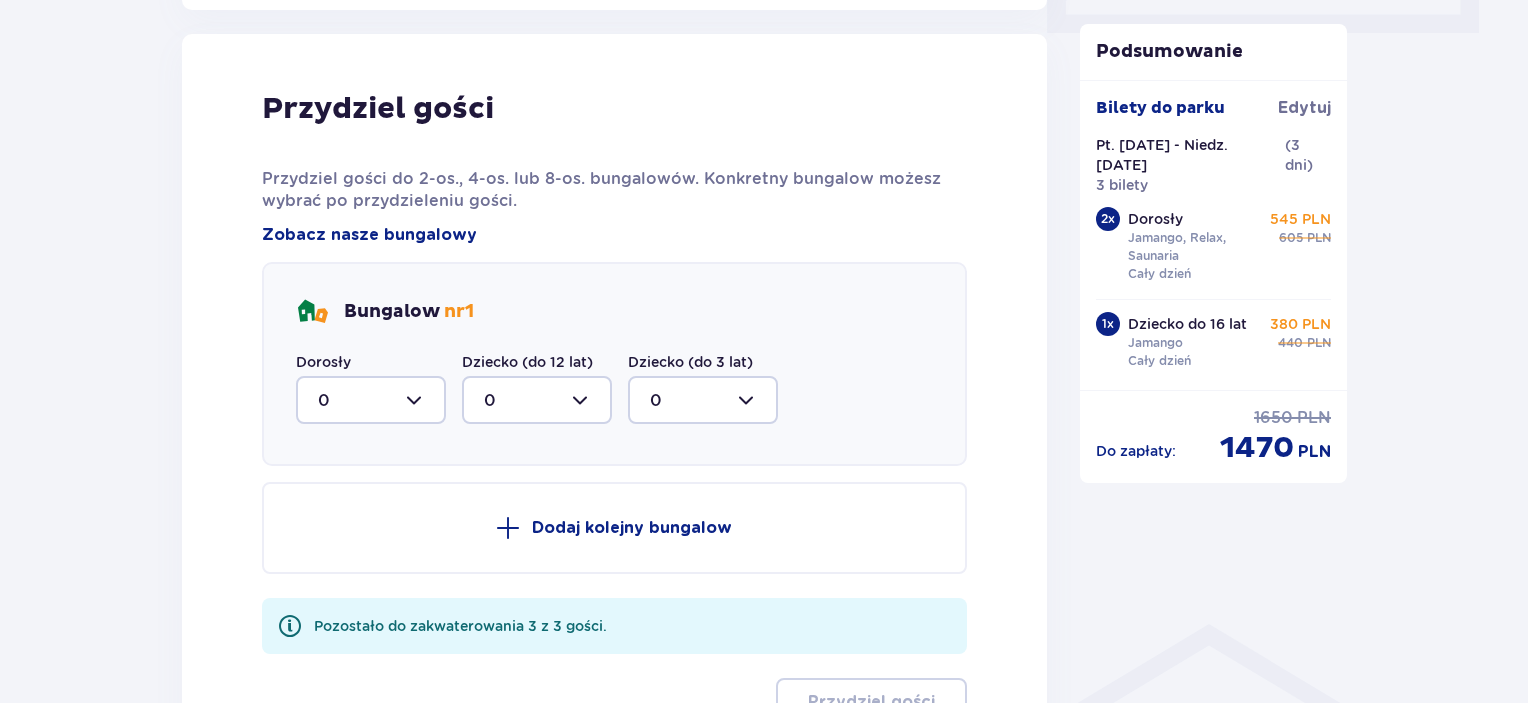 scroll, scrollTop: 1100, scrollLeft: 0, axis: vertical 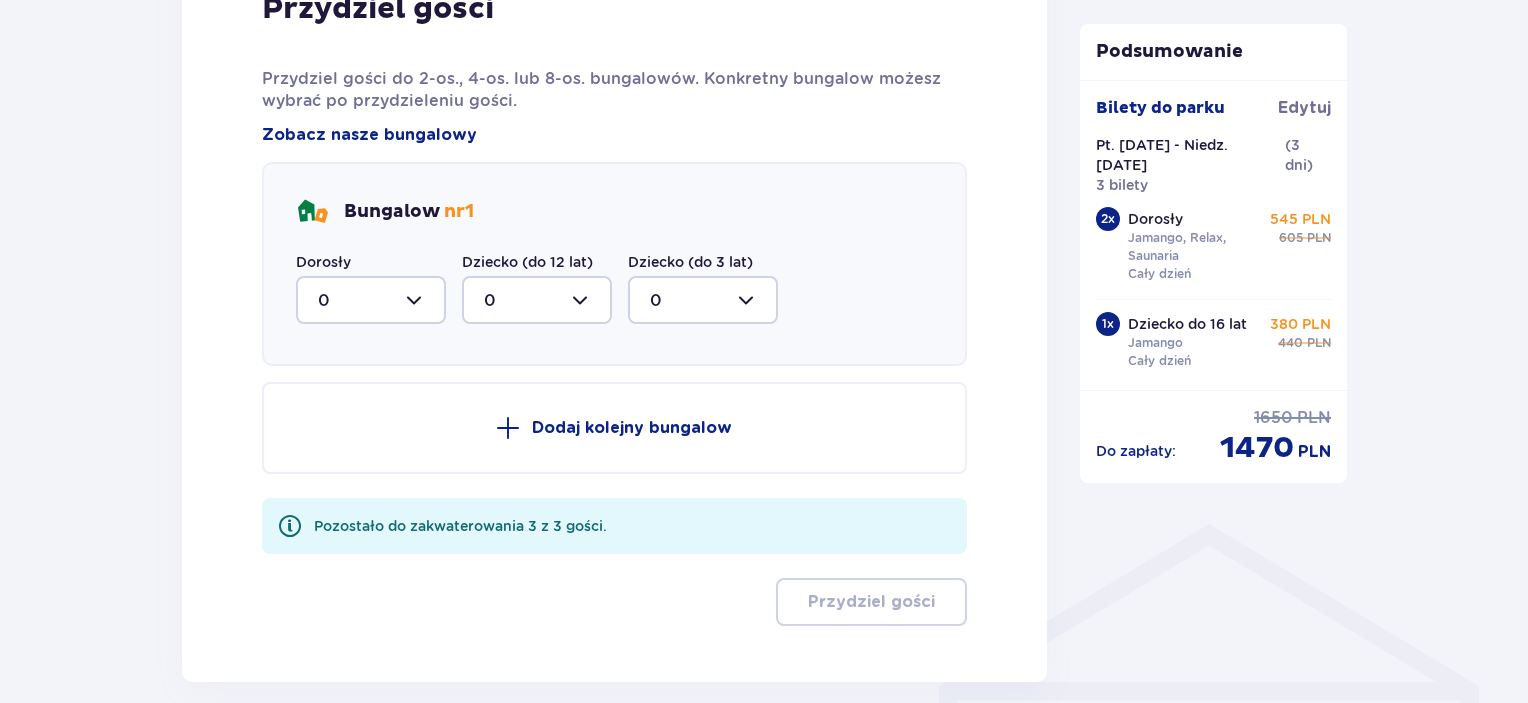 click at bounding box center [371, 300] 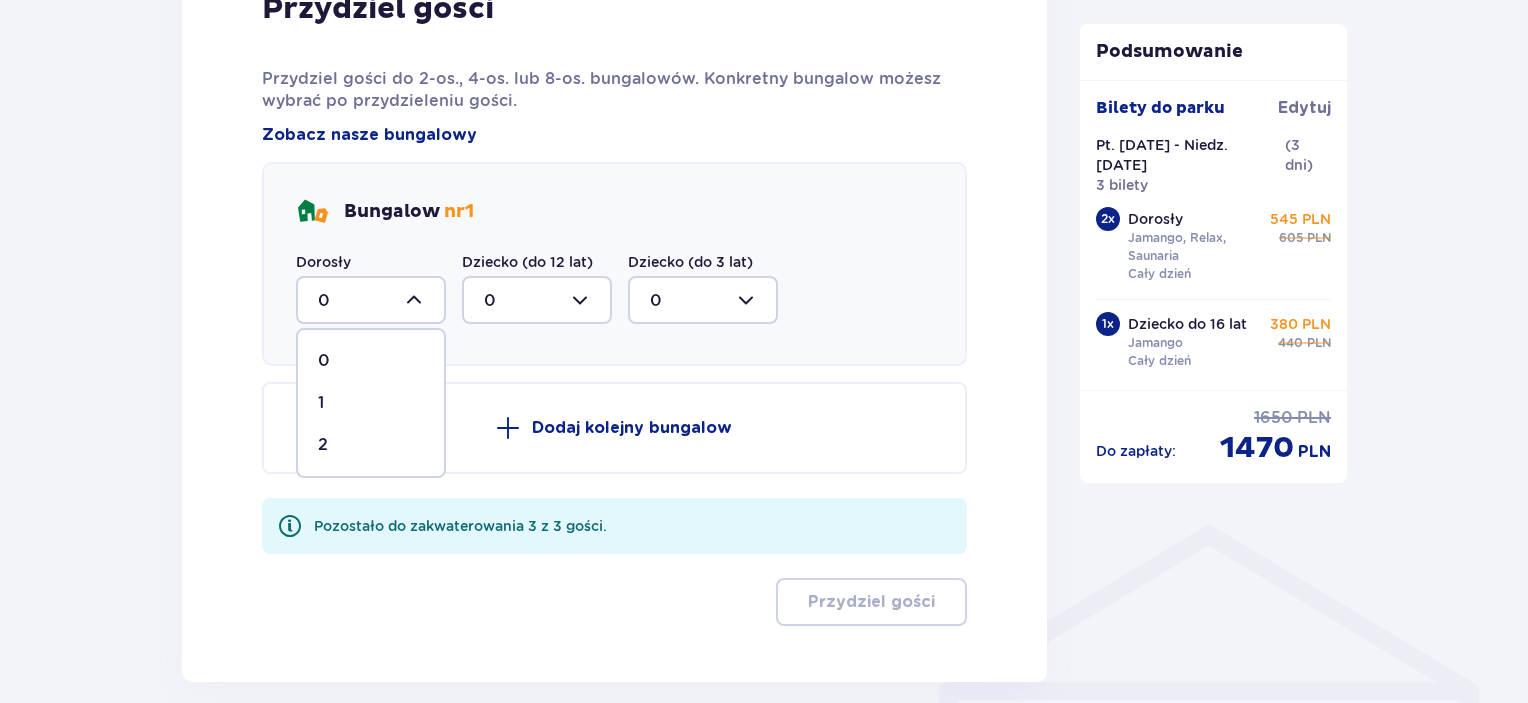 click on "2" at bounding box center [371, 445] 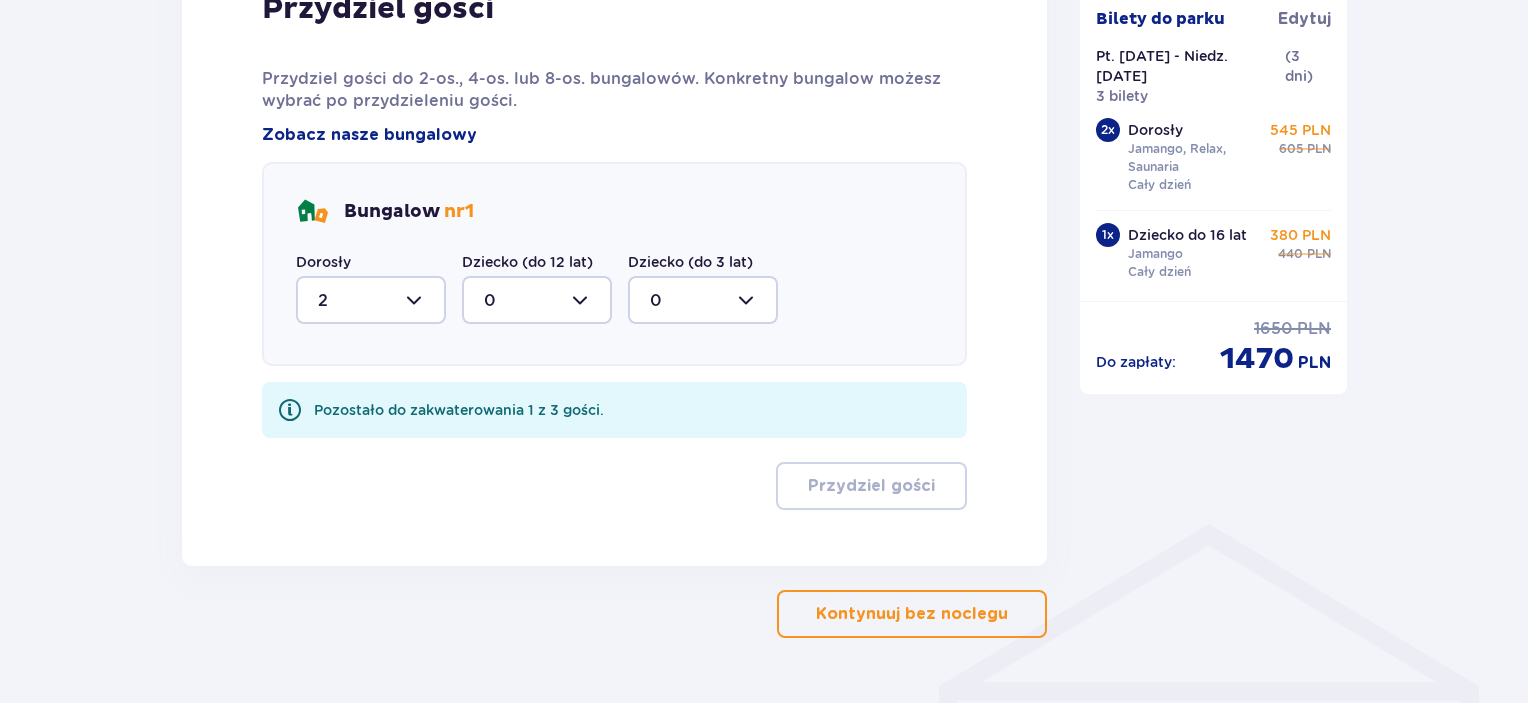 click at bounding box center [537, 300] 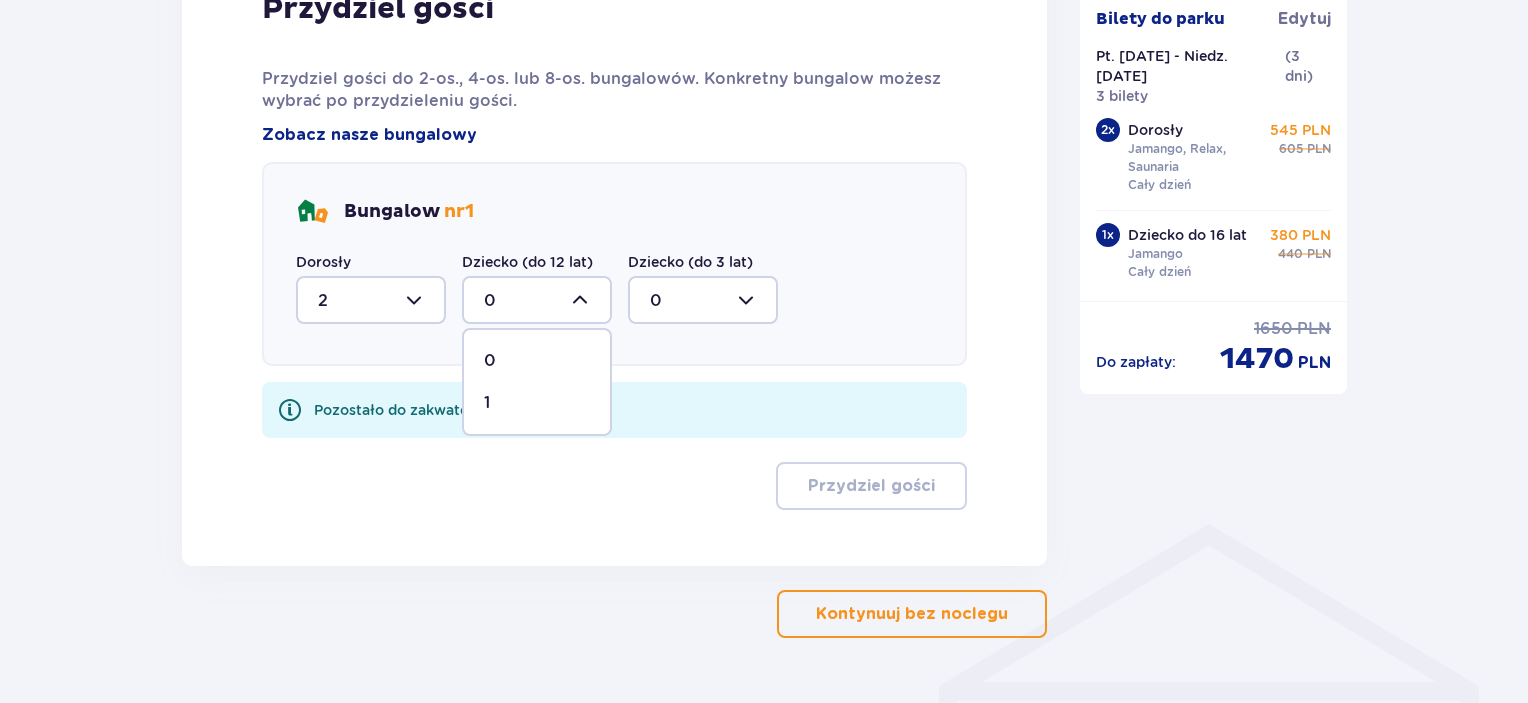 click on "1" at bounding box center [537, 403] 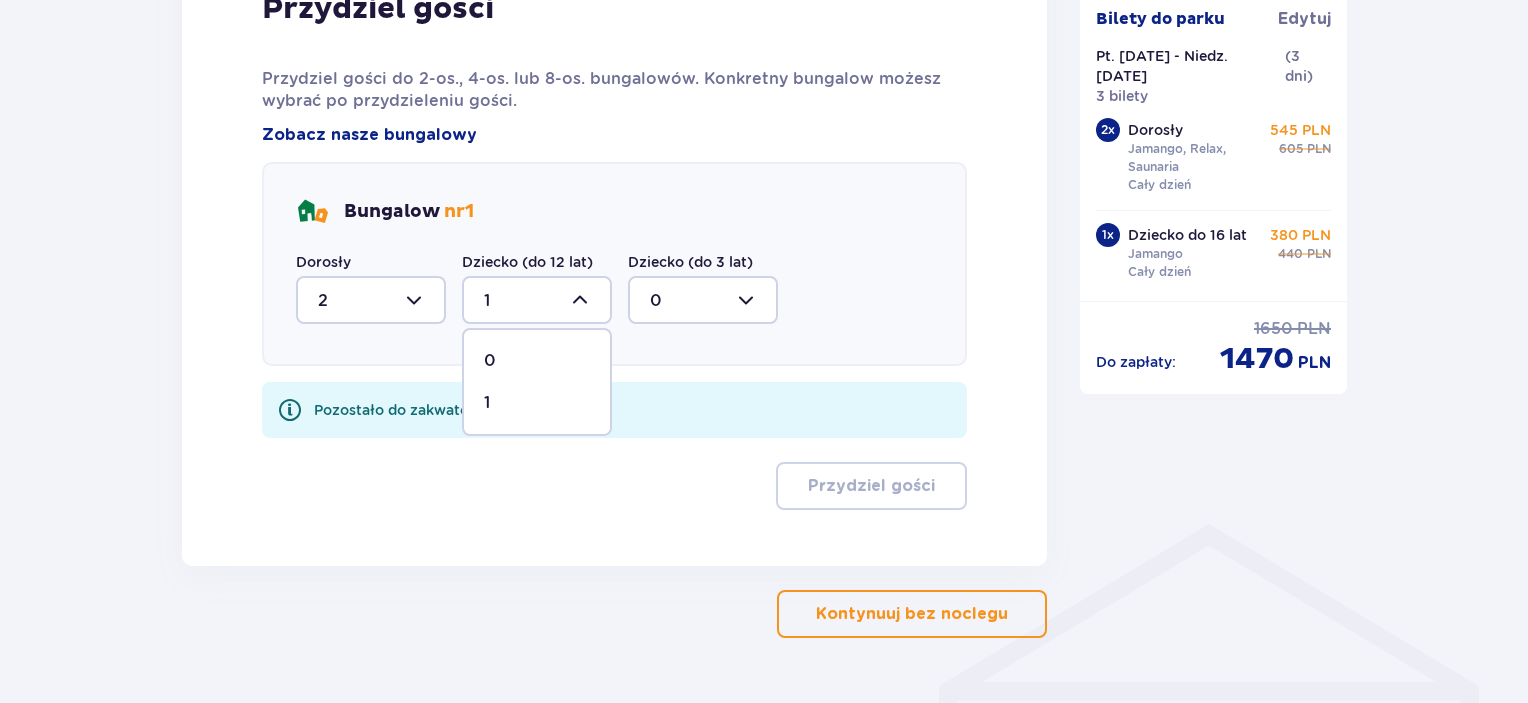 scroll, scrollTop: 1074, scrollLeft: 0, axis: vertical 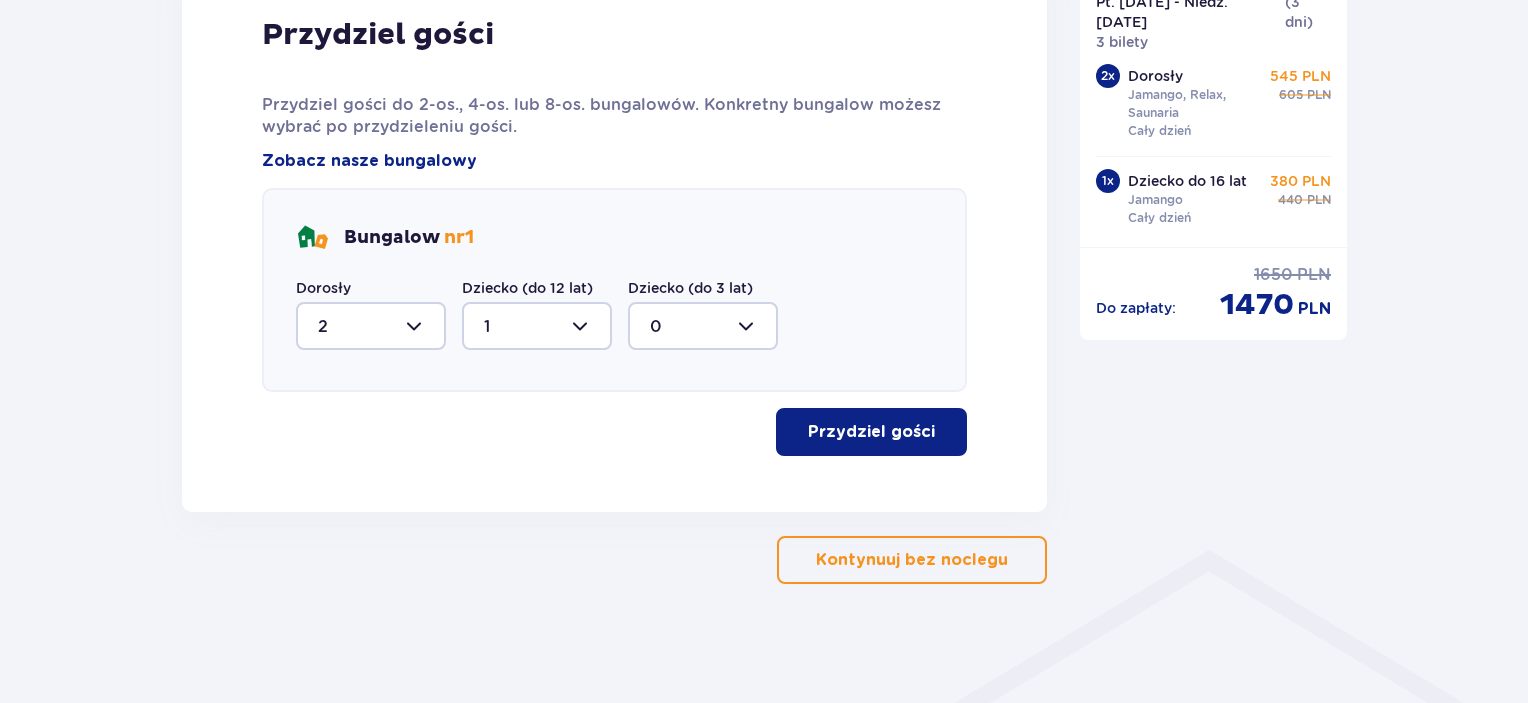 click on "Przydziel gości" at bounding box center [871, 432] 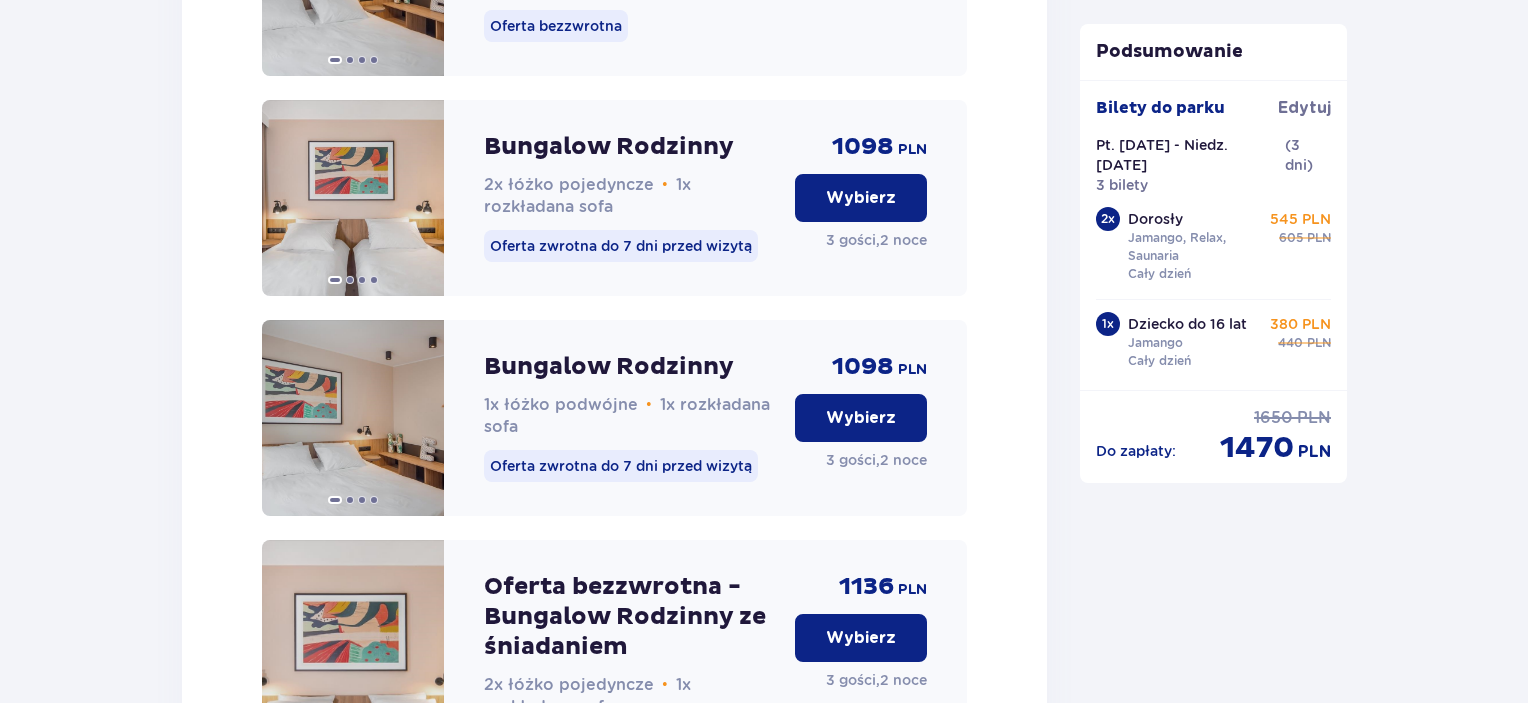 scroll, scrollTop: 2285, scrollLeft: 0, axis: vertical 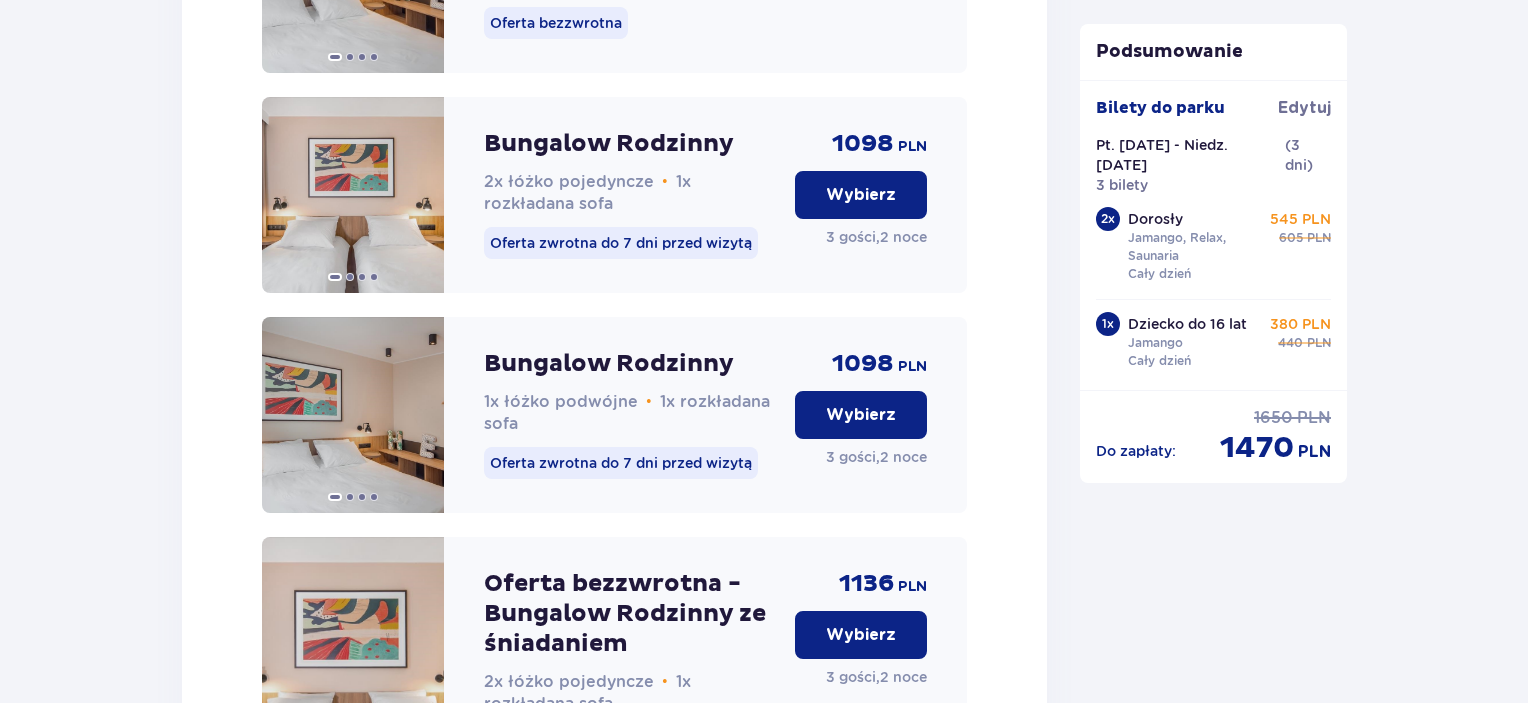 click on "Wybierz" at bounding box center [861, 415] 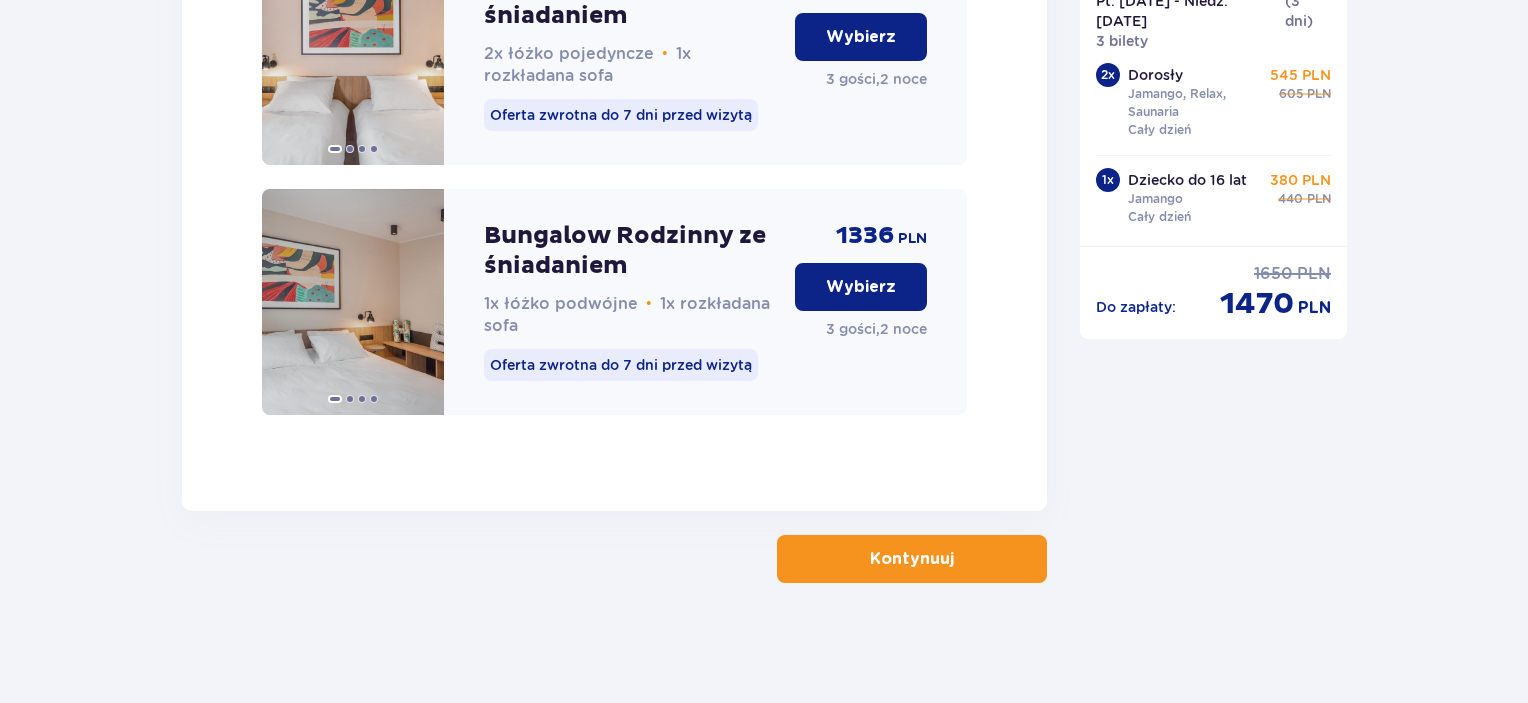scroll, scrollTop: 3468, scrollLeft: 0, axis: vertical 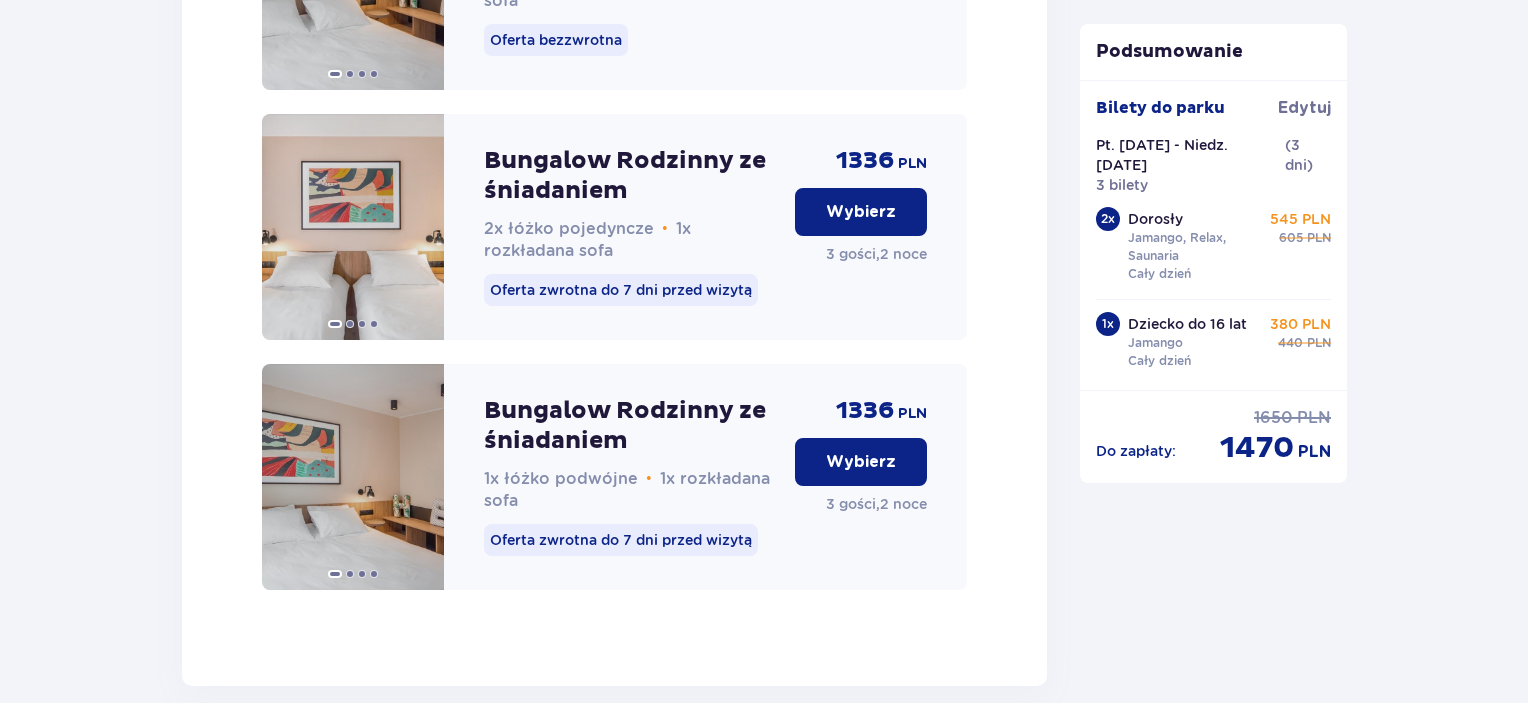 click on "Wybierz" at bounding box center [861, 462] 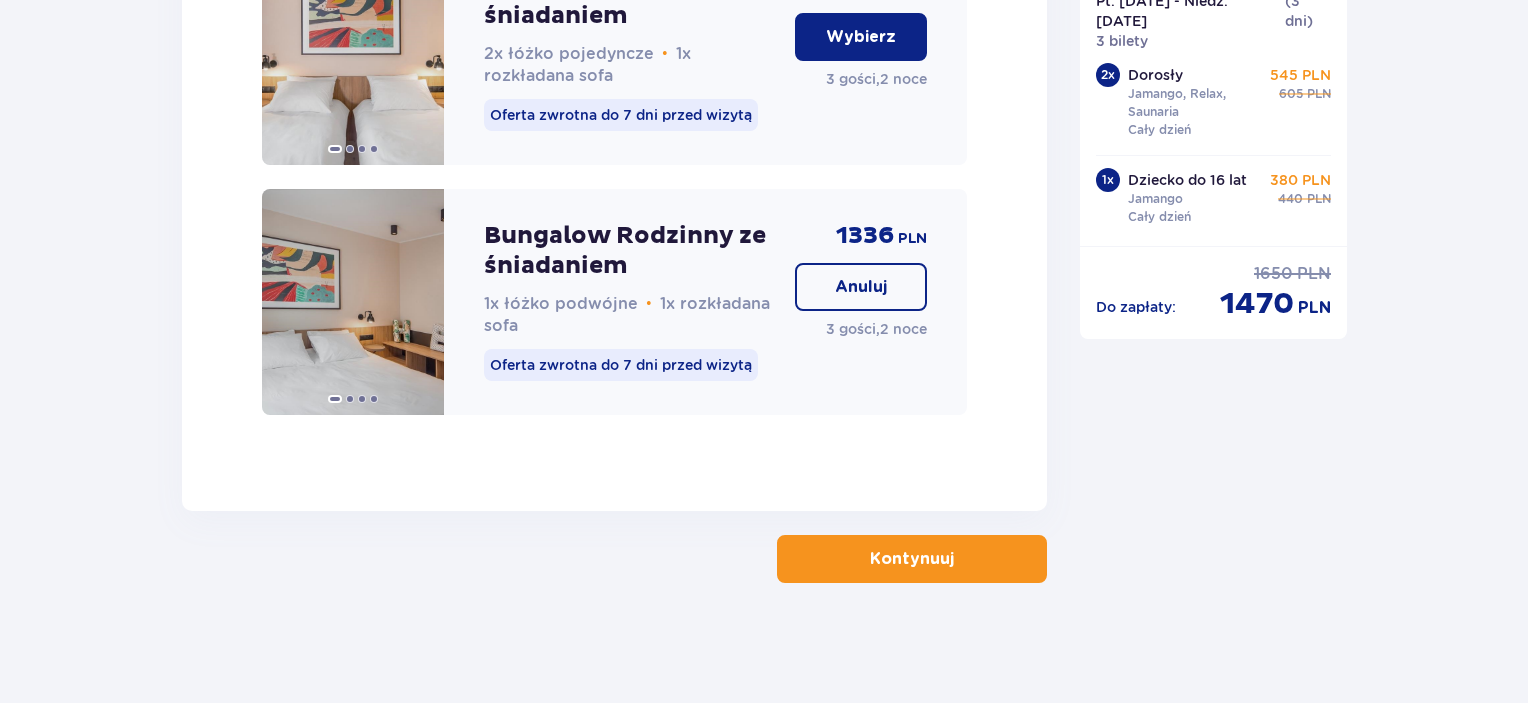 scroll, scrollTop: 3468, scrollLeft: 0, axis: vertical 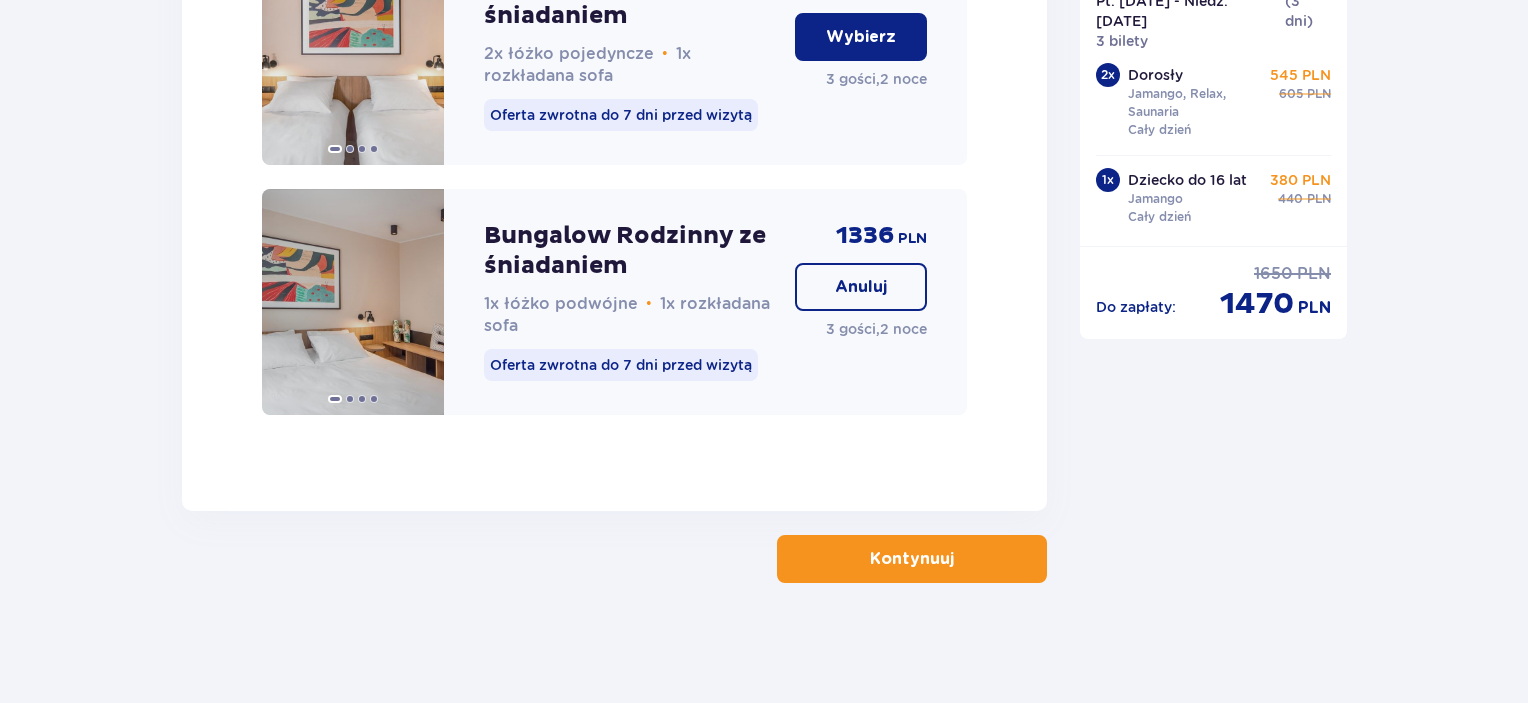 click on "Kontynuuj" at bounding box center (912, 559) 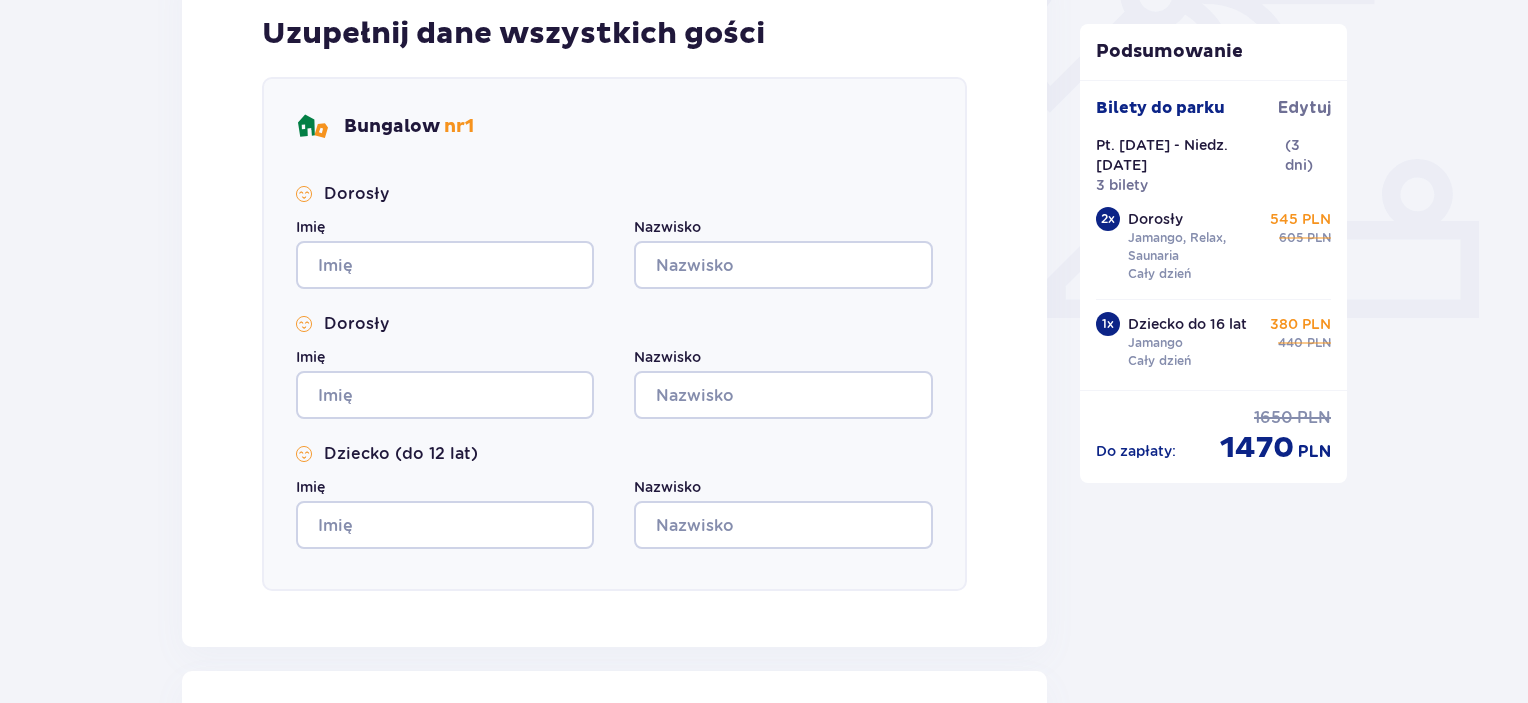 scroll, scrollTop: 978, scrollLeft: 0, axis: vertical 